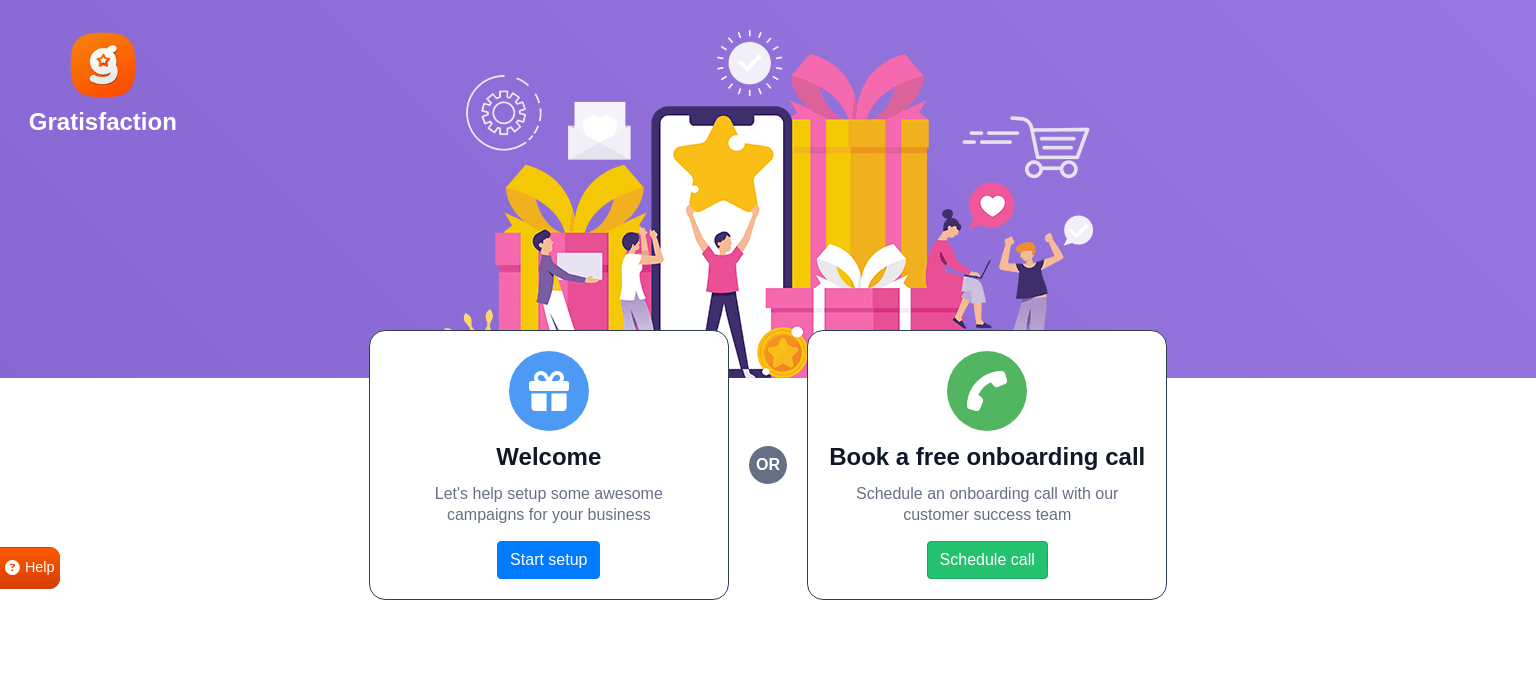 scroll, scrollTop: 0, scrollLeft: 0, axis: both 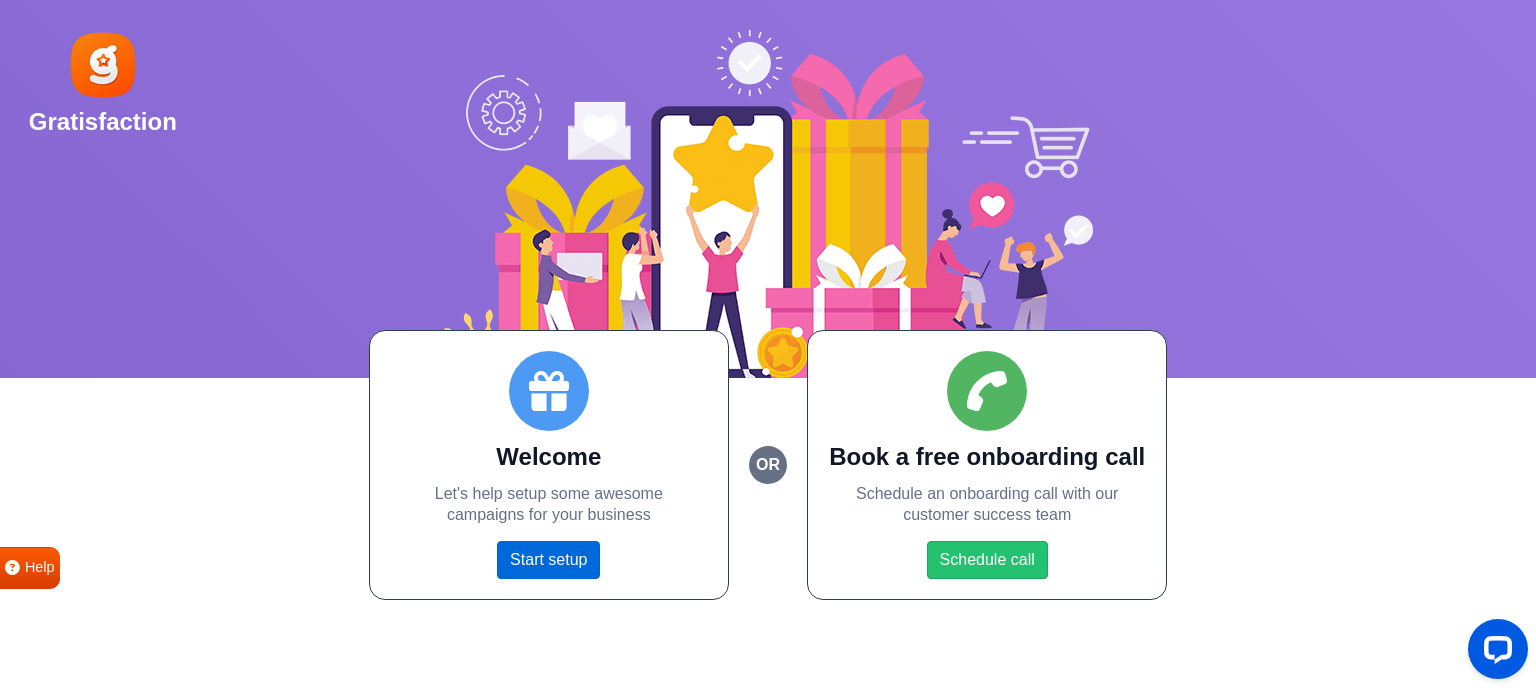 click on "Start setup" at bounding box center (548, 560) 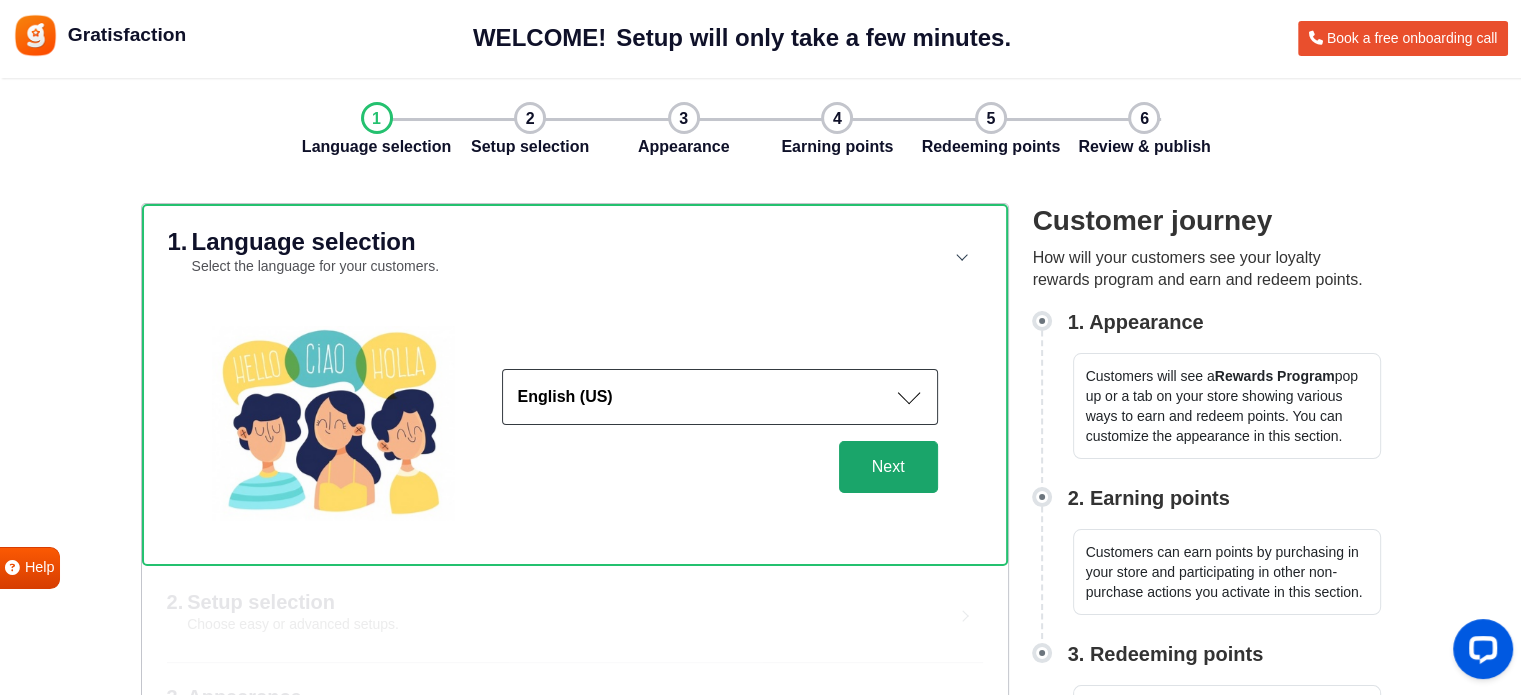 click on "Next" at bounding box center [888, 467] 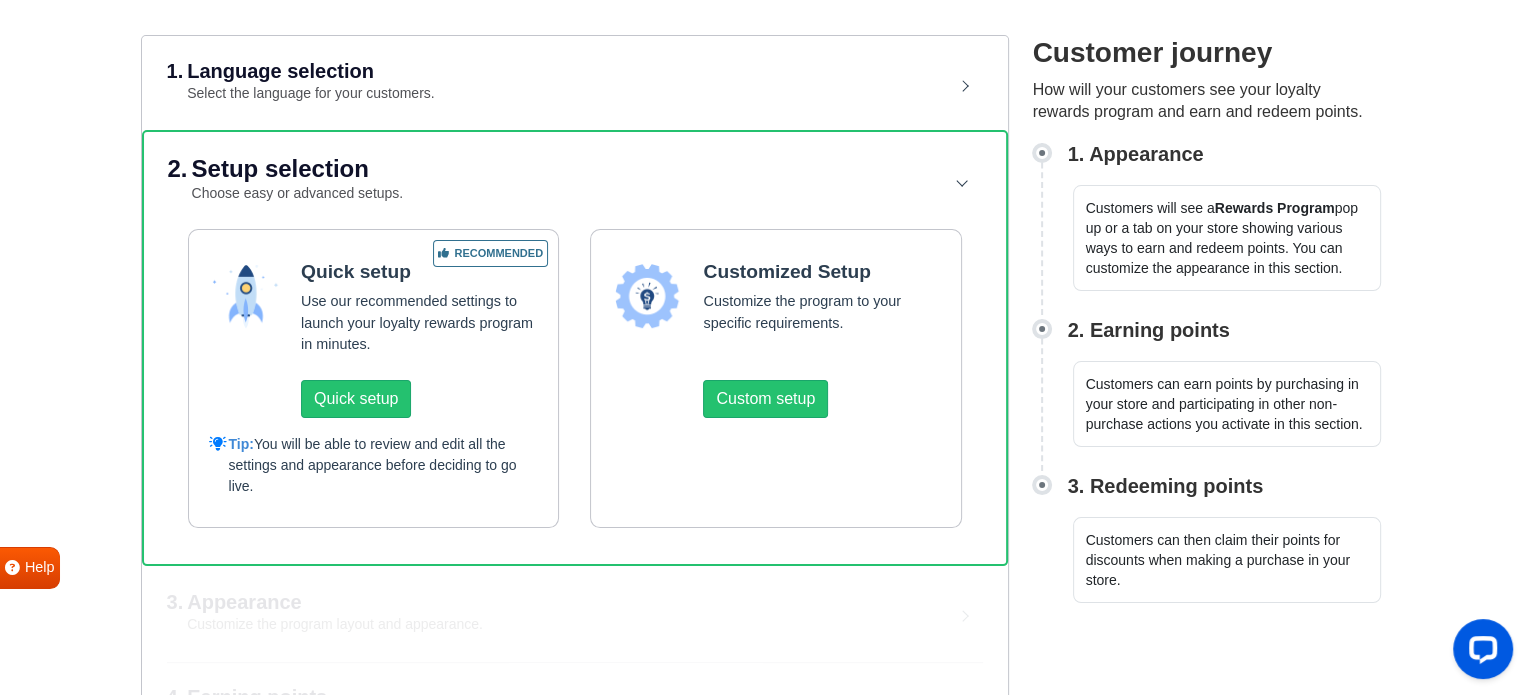 scroll, scrollTop: 167, scrollLeft: 0, axis: vertical 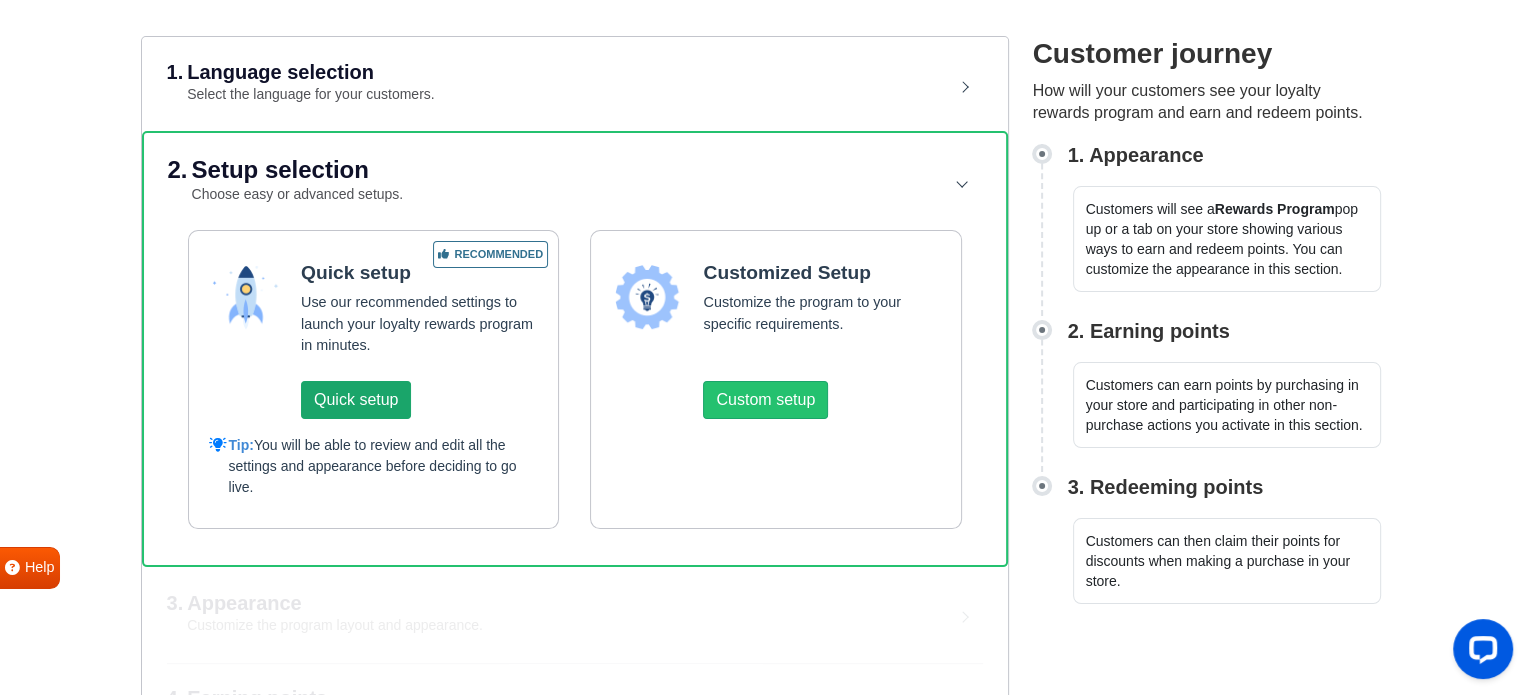 click on "Quick setup" at bounding box center (356, 400) 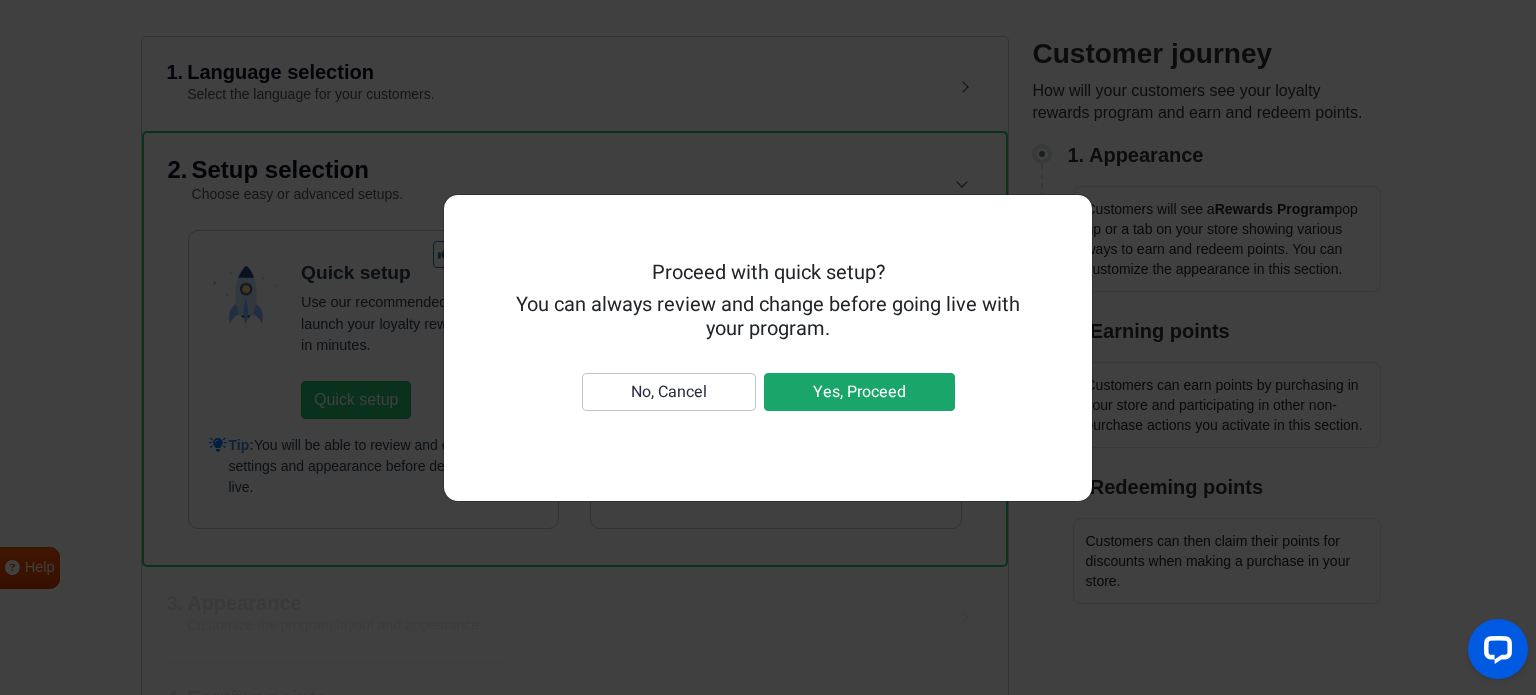 click on "Yes, Proceed" at bounding box center [859, 392] 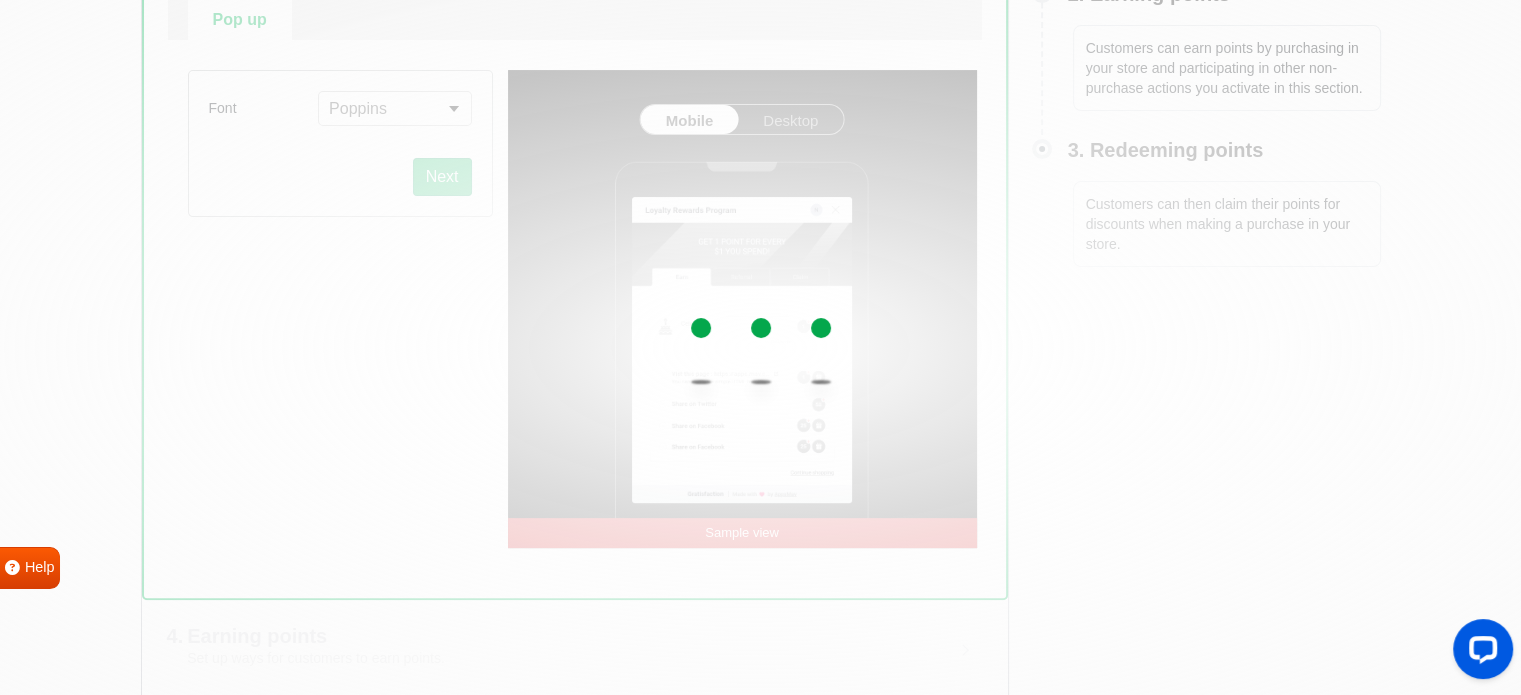 scroll, scrollTop: 509, scrollLeft: 0, axis: vertical 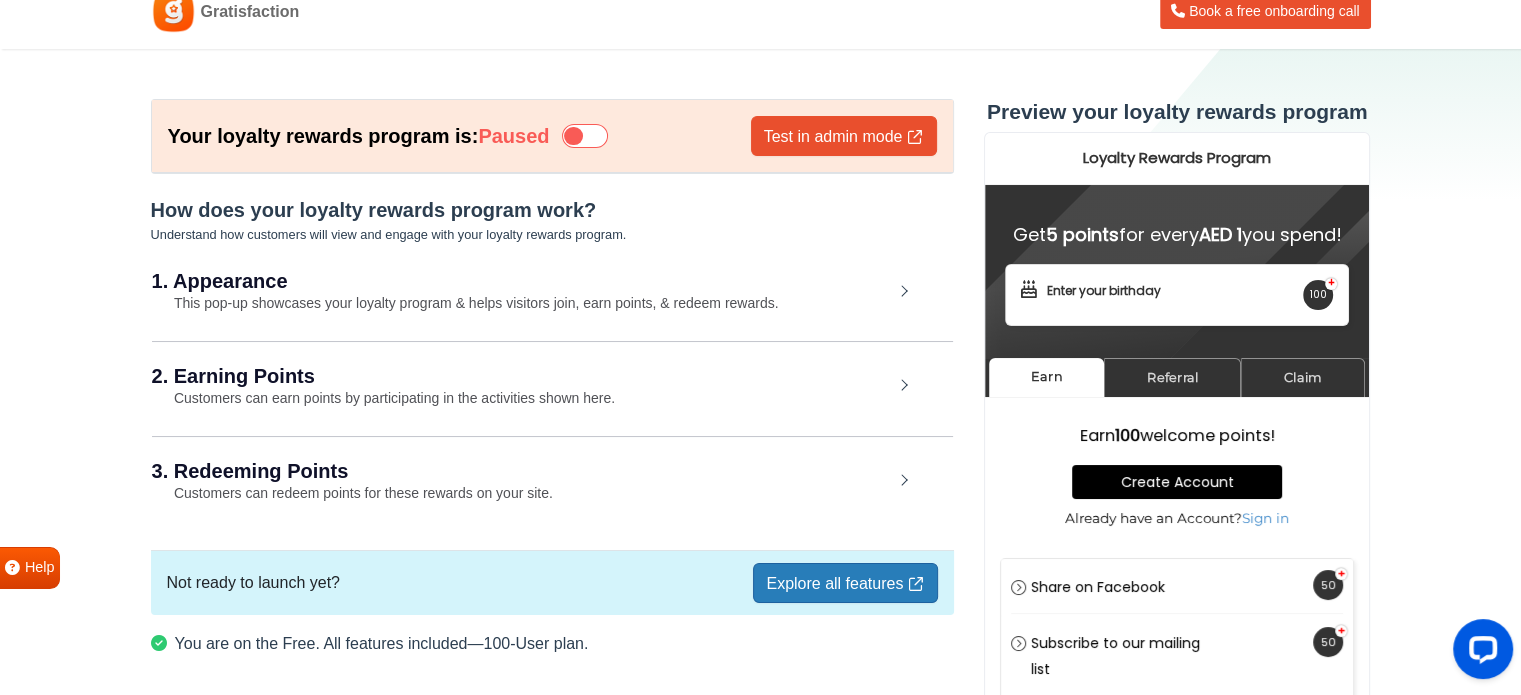 click on "This pop-up showcases your loyalty program & helps visitors join, earn points, & redeem rewards." at bounding box center [465, 303] 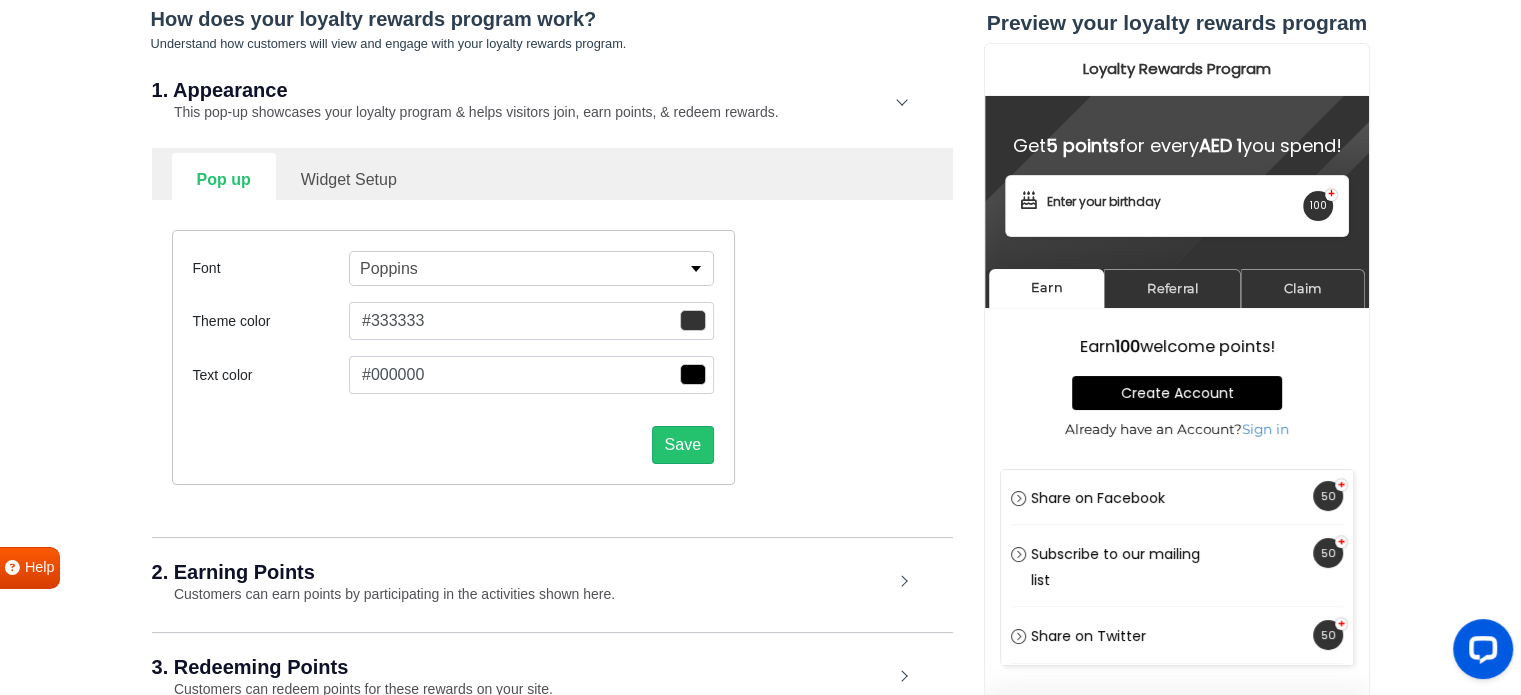 scroll, scrollTop: 216, scrollLeft: 0, axis: vertical 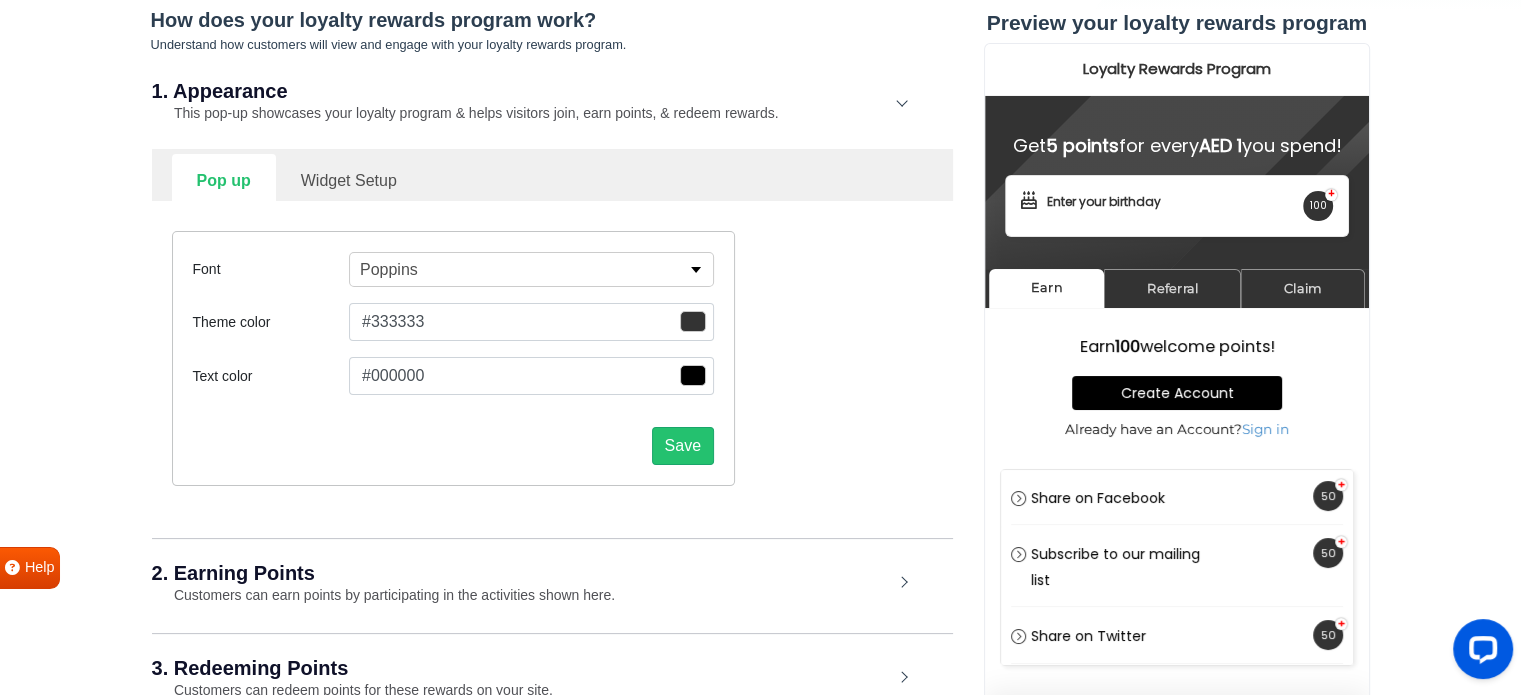 click on "Widget Setup" at bounding box center (349, 178) 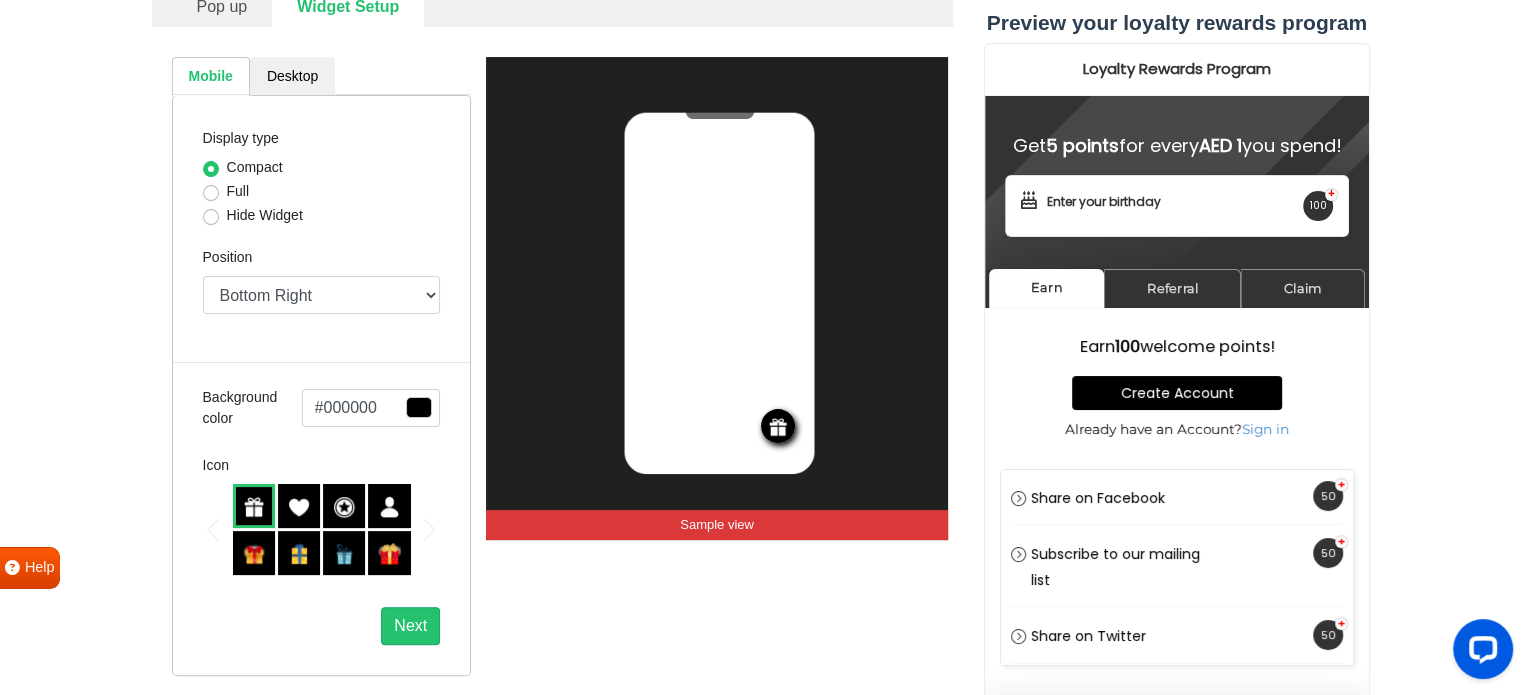 scroll, scrollTop: 389, scrollLeft: 0, axis: vertical 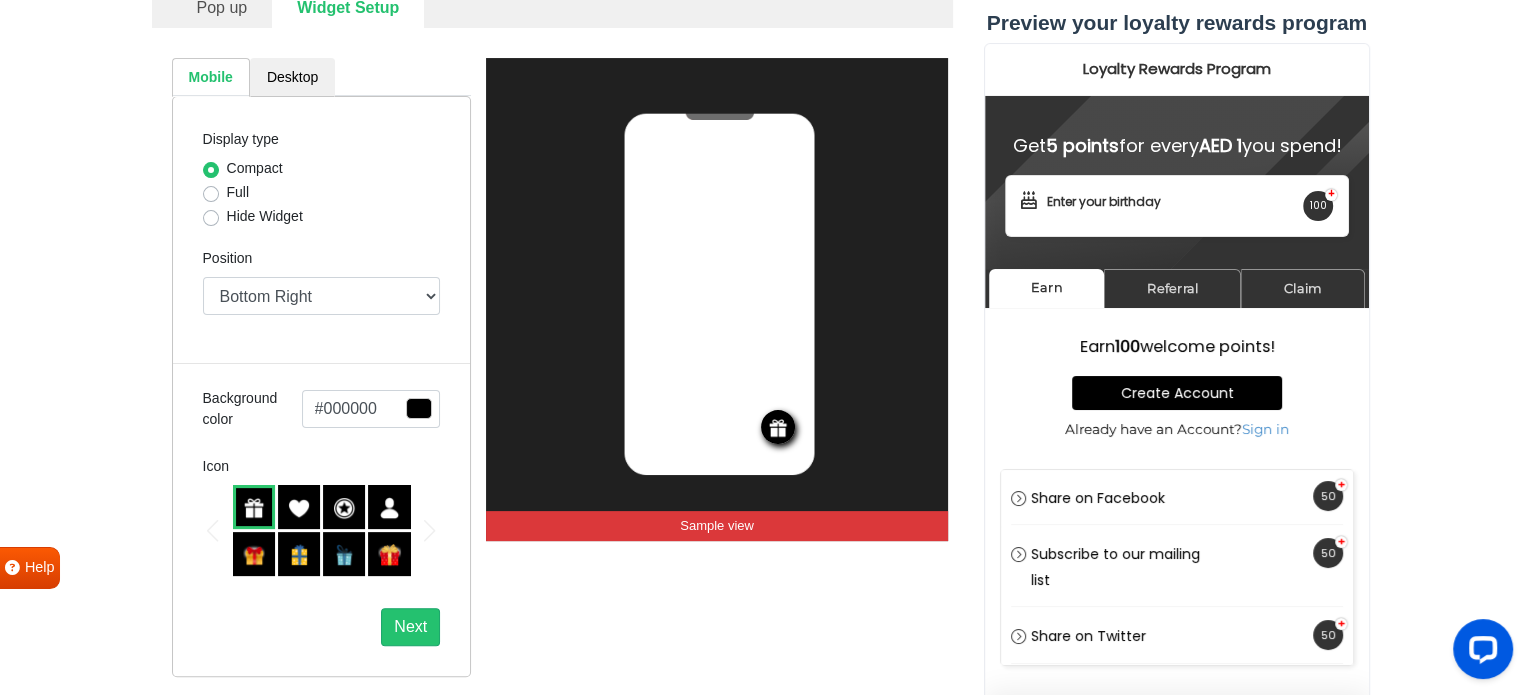 click at bounding box center (254, 508) 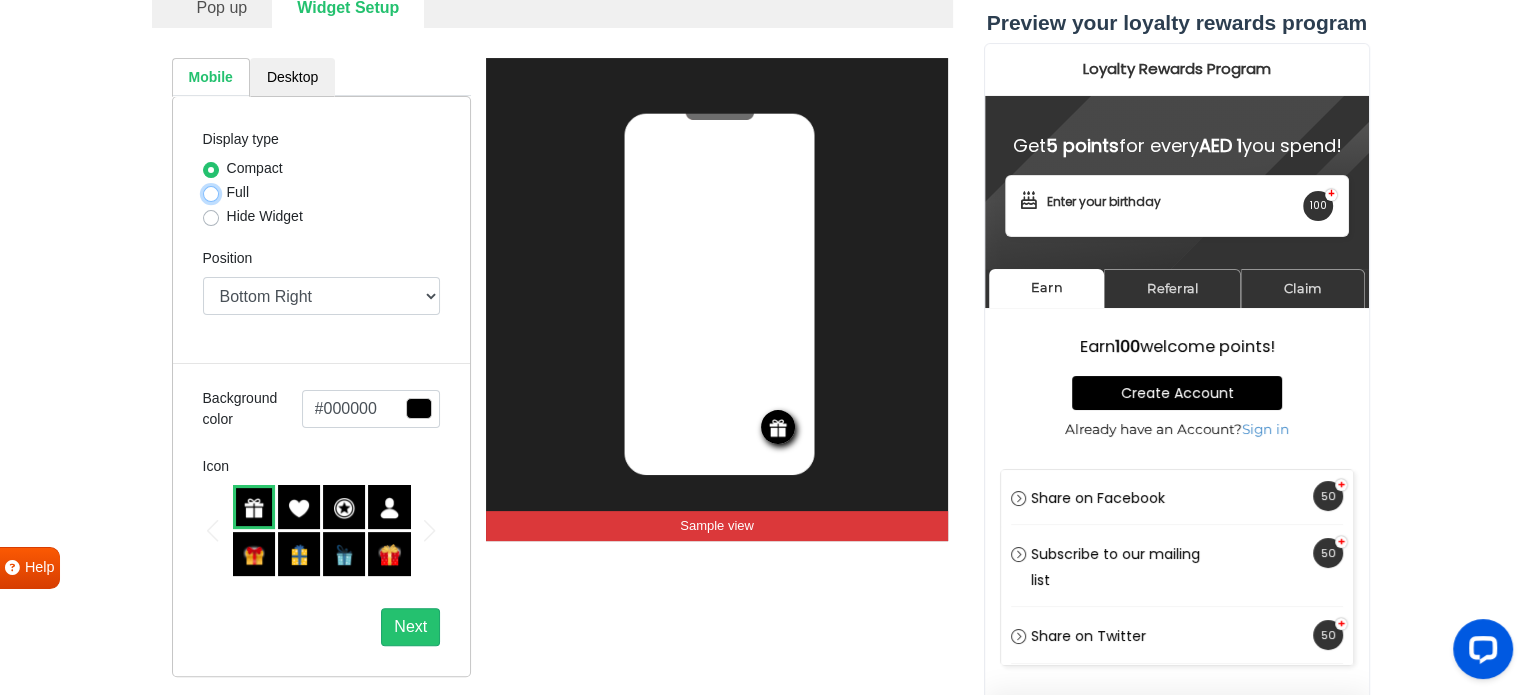 click on "Full" at bounding box center (211, 192) 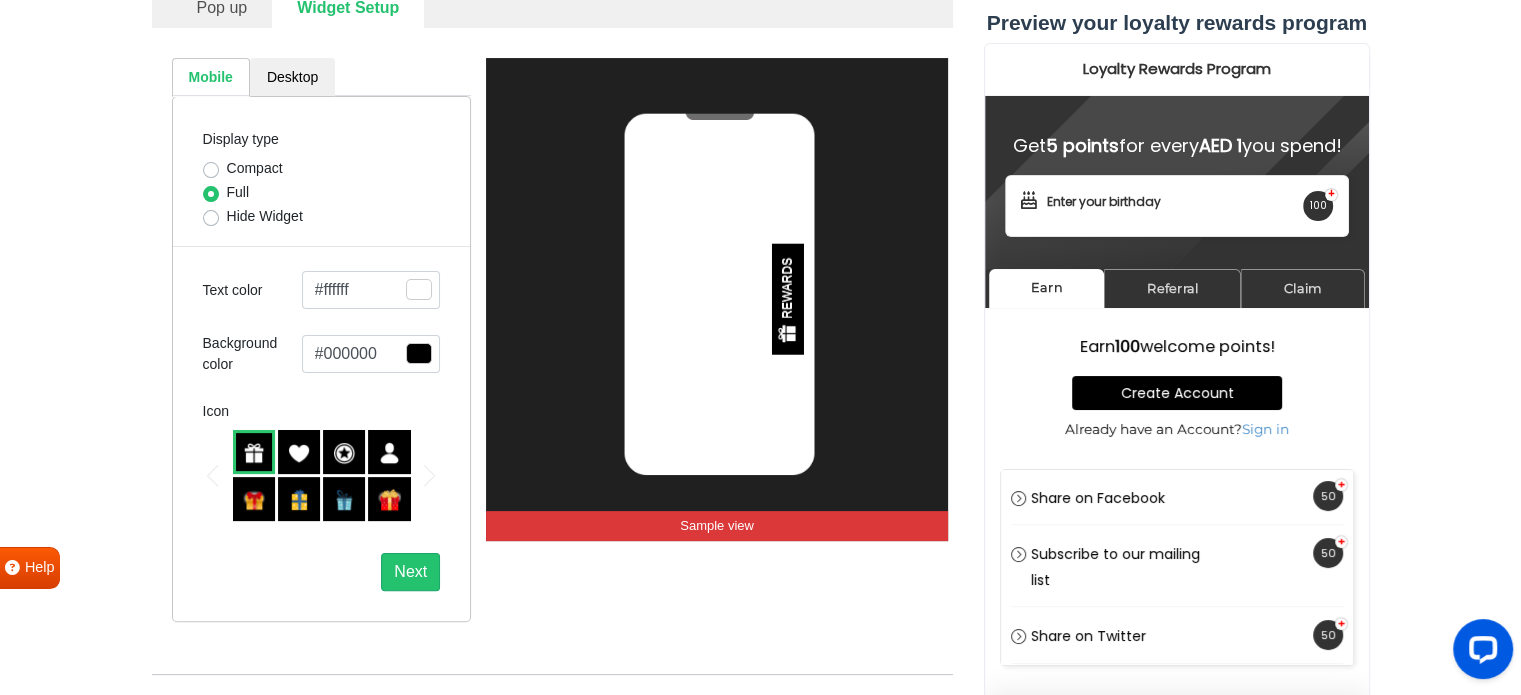 click on "Compact" at bounding box center (255, 168) 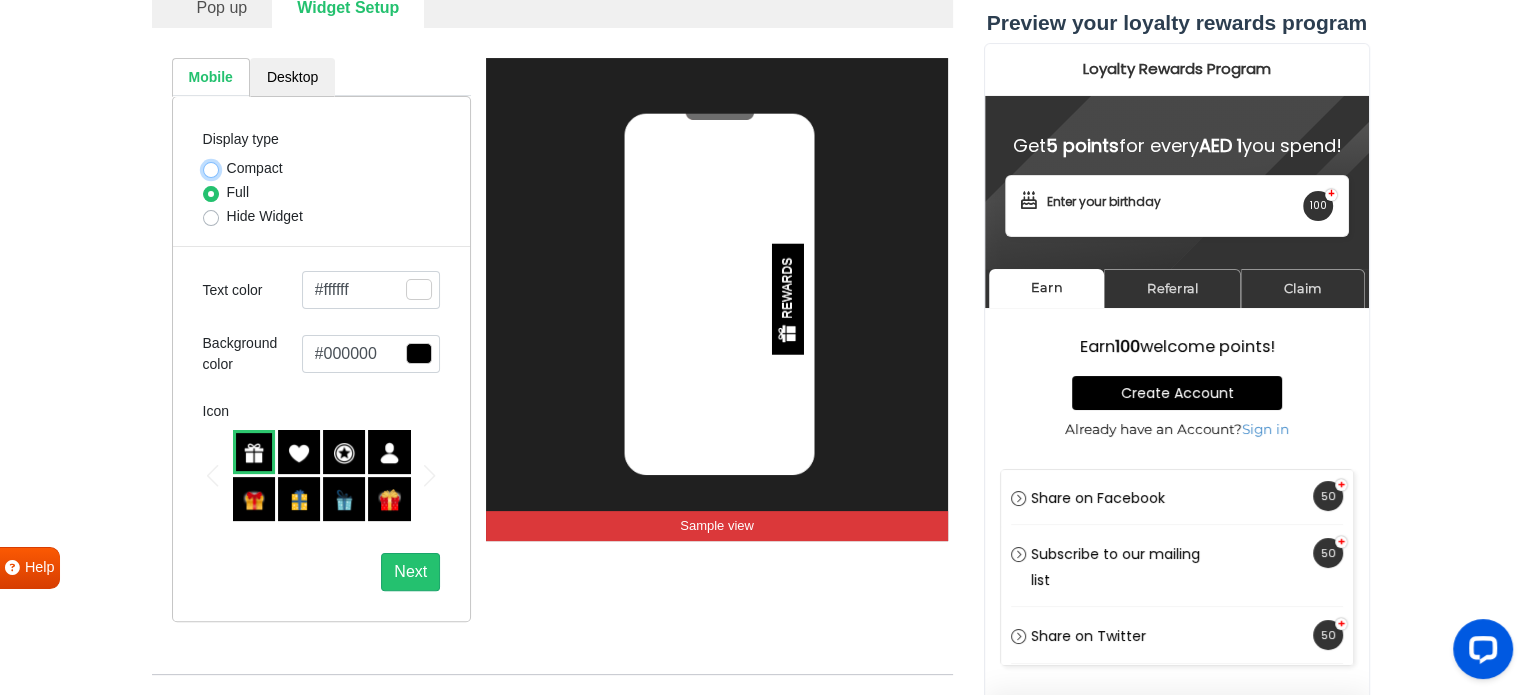 click on "Compact" at bounding box center [211, 168] 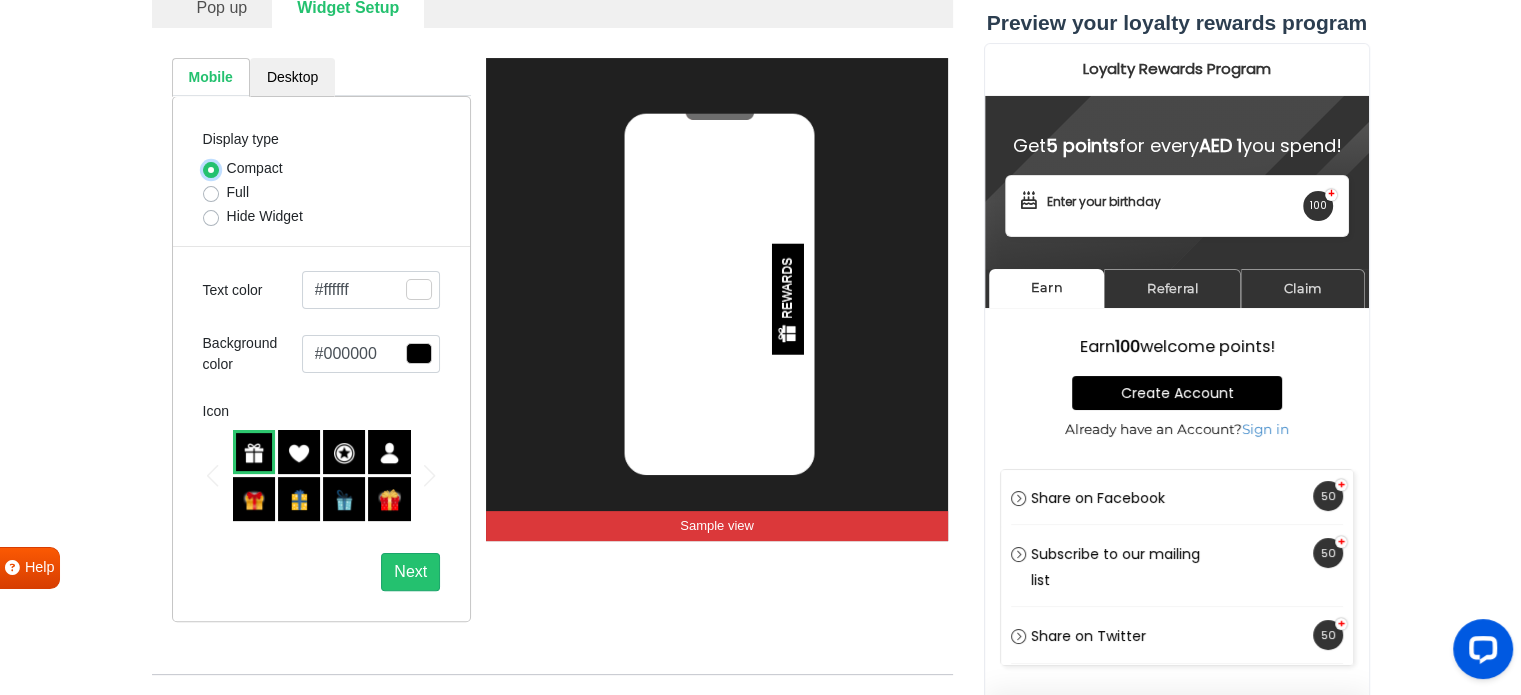 select on "right" 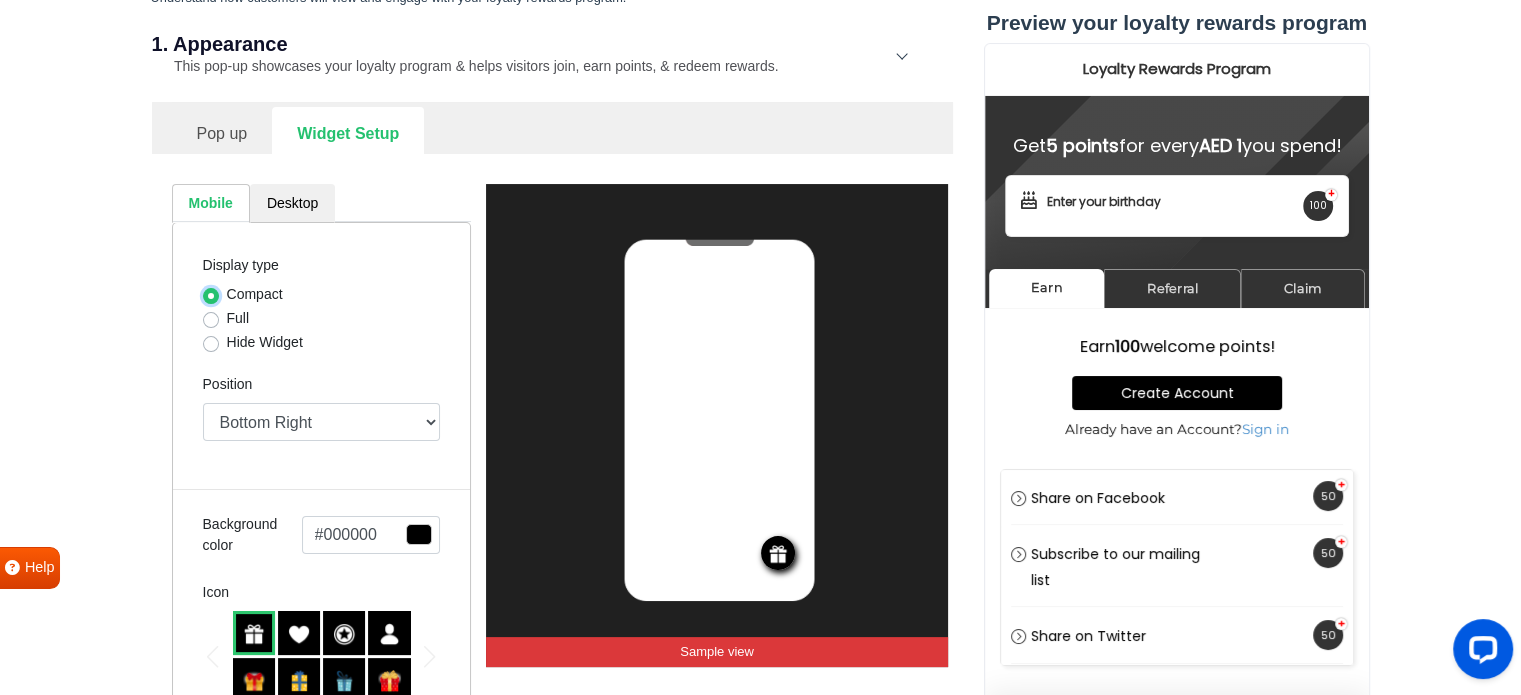 scroll, scrollTop: 261, scrollLeft: 0, axis: vertical 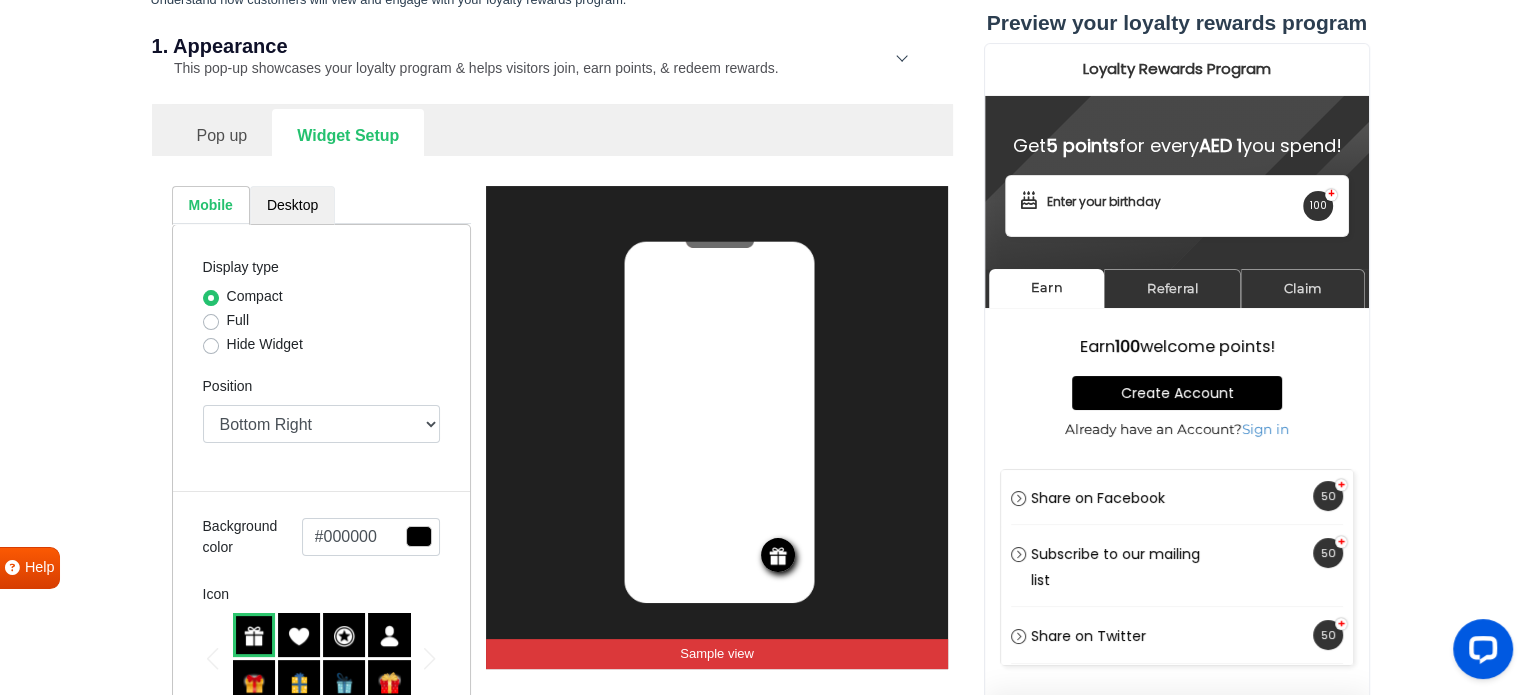 click on "Desktop" at bounding box center [292, 205] 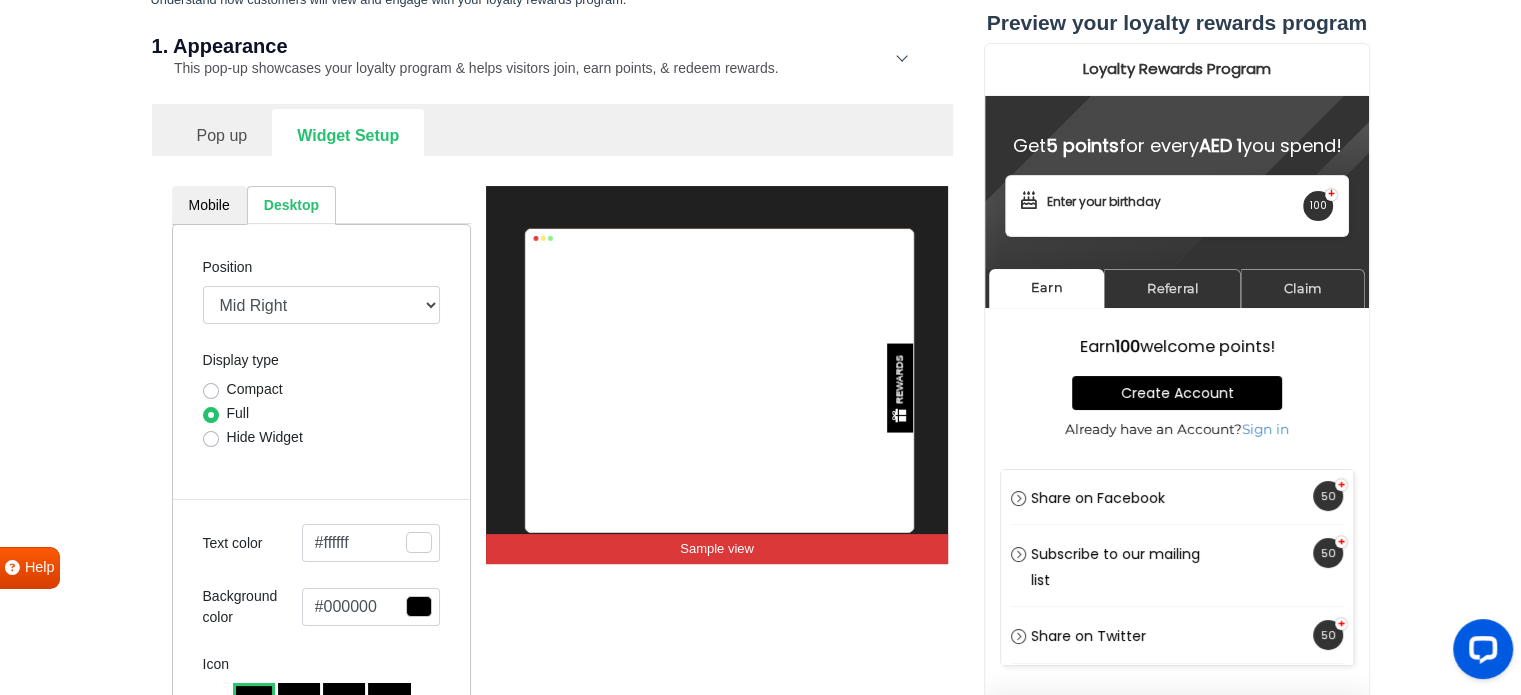 click on "Compact" at bounding box center (255, 389) 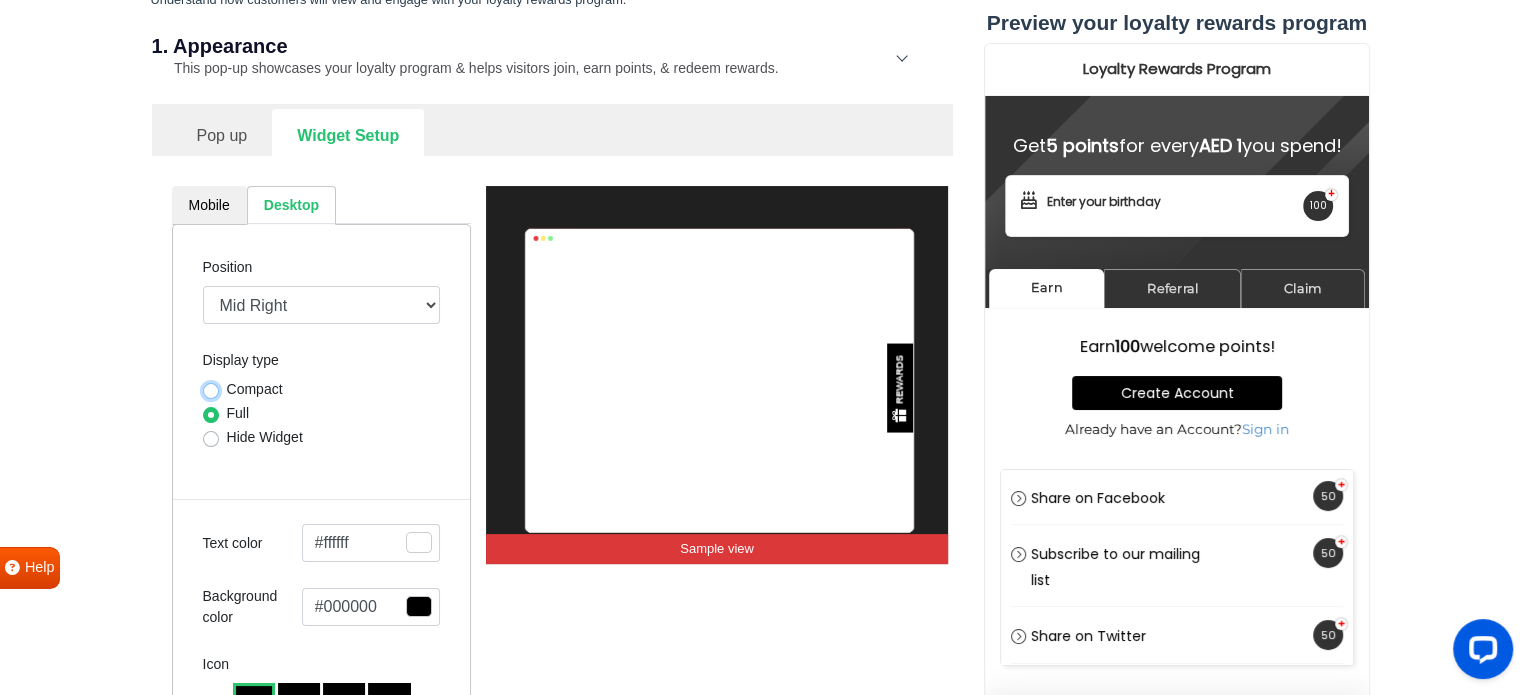 click on "Compact" at bounding box center (211, 389) 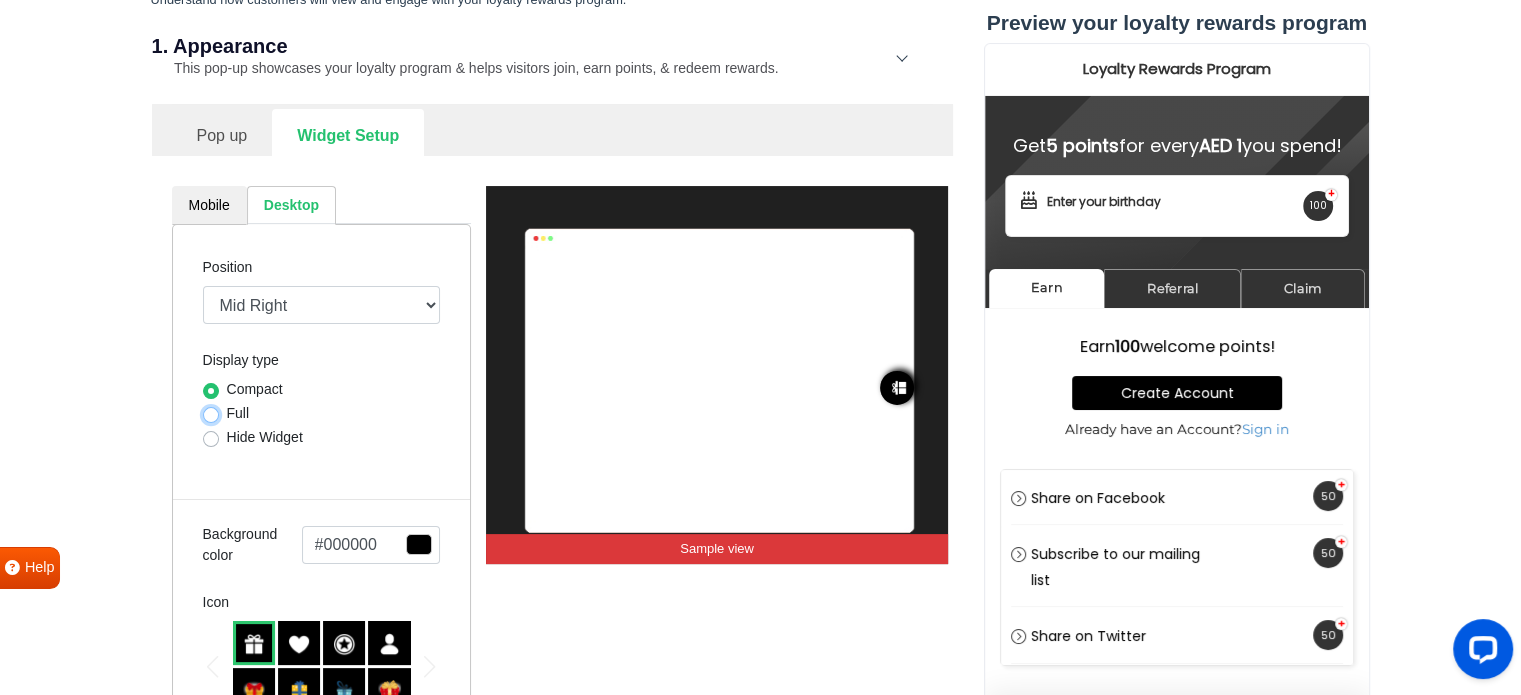 click on "Full" at bounding box center [211, 413] 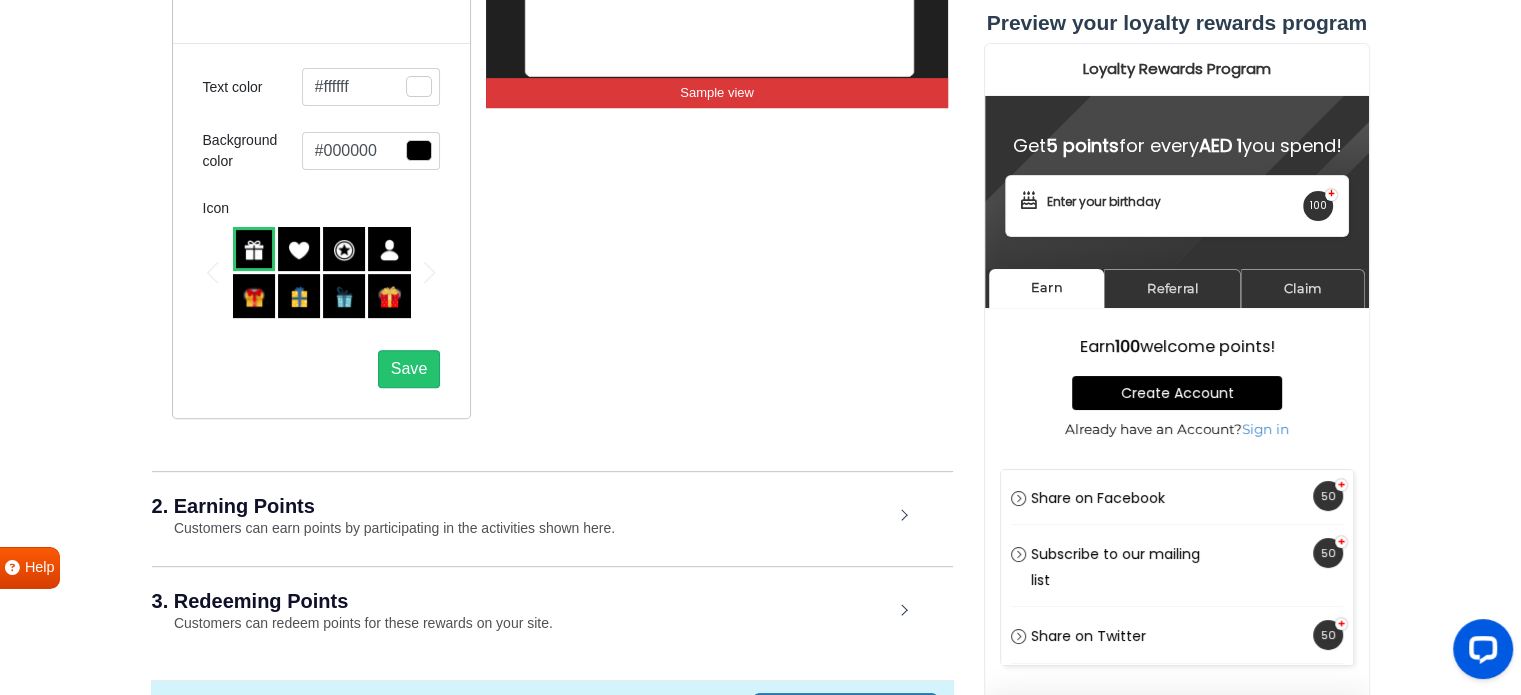 scroll, scrollTop: 718, scrollLeft: 0, axis: vertical 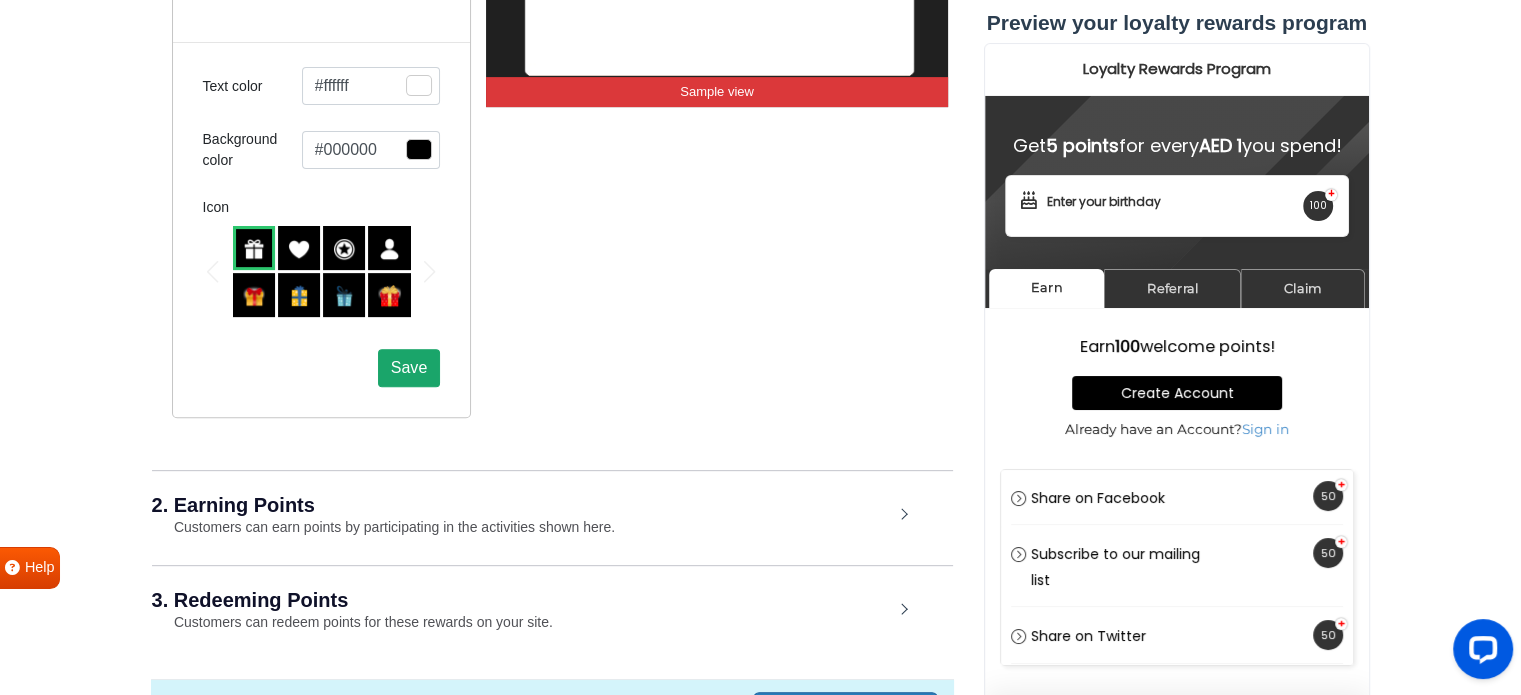 click on "Save" at bounding box center (409, 367) 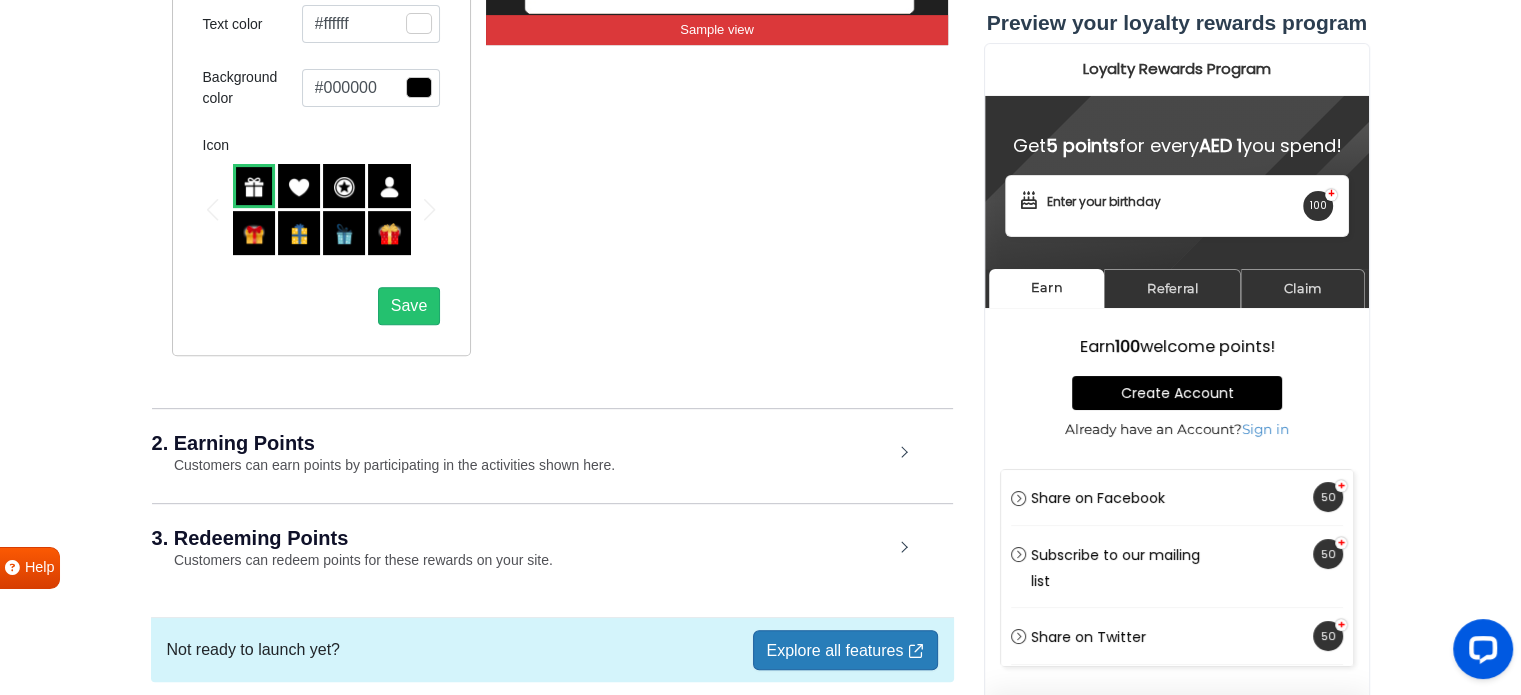 scroll, scrollTop: 859, scrollLeft: 0, axis: vertical 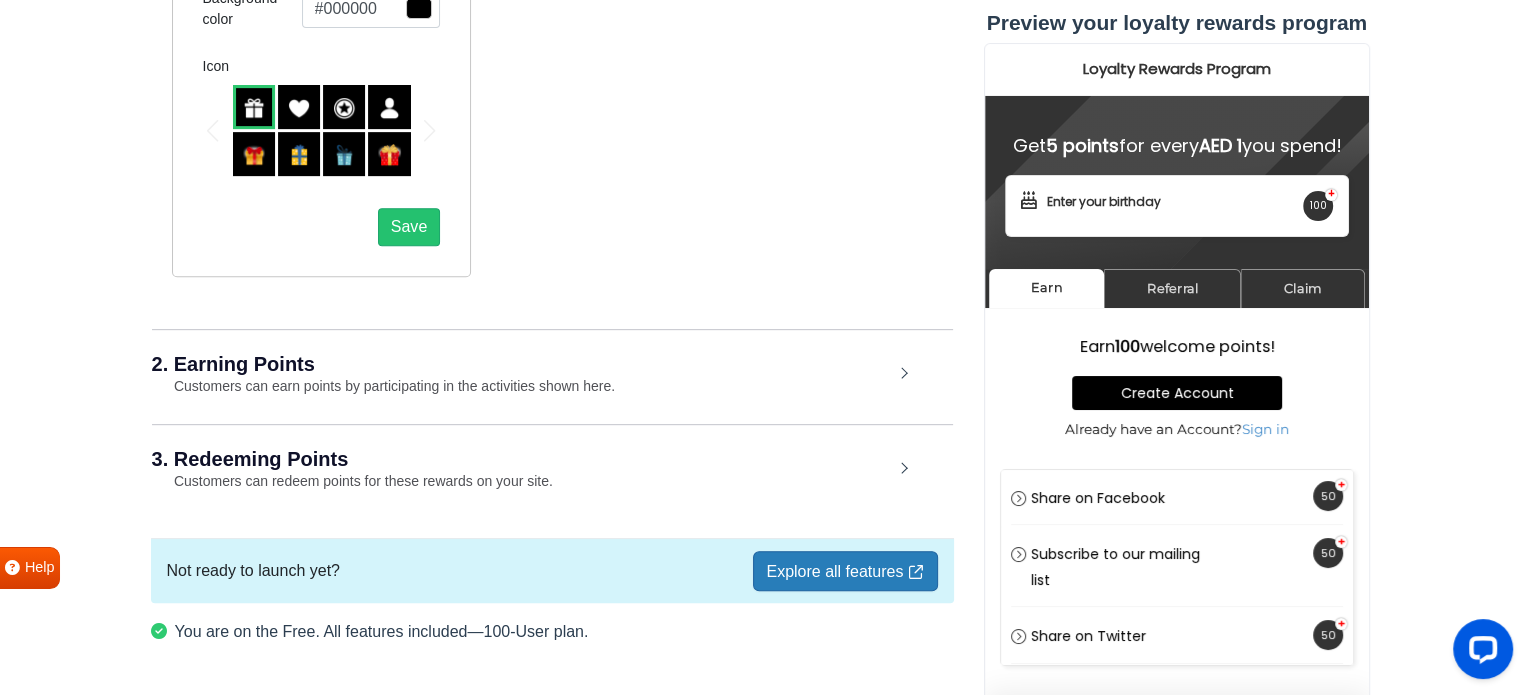 click on "Customers can earn points by participating in the activities shown here." at bounding box center [384, 386] 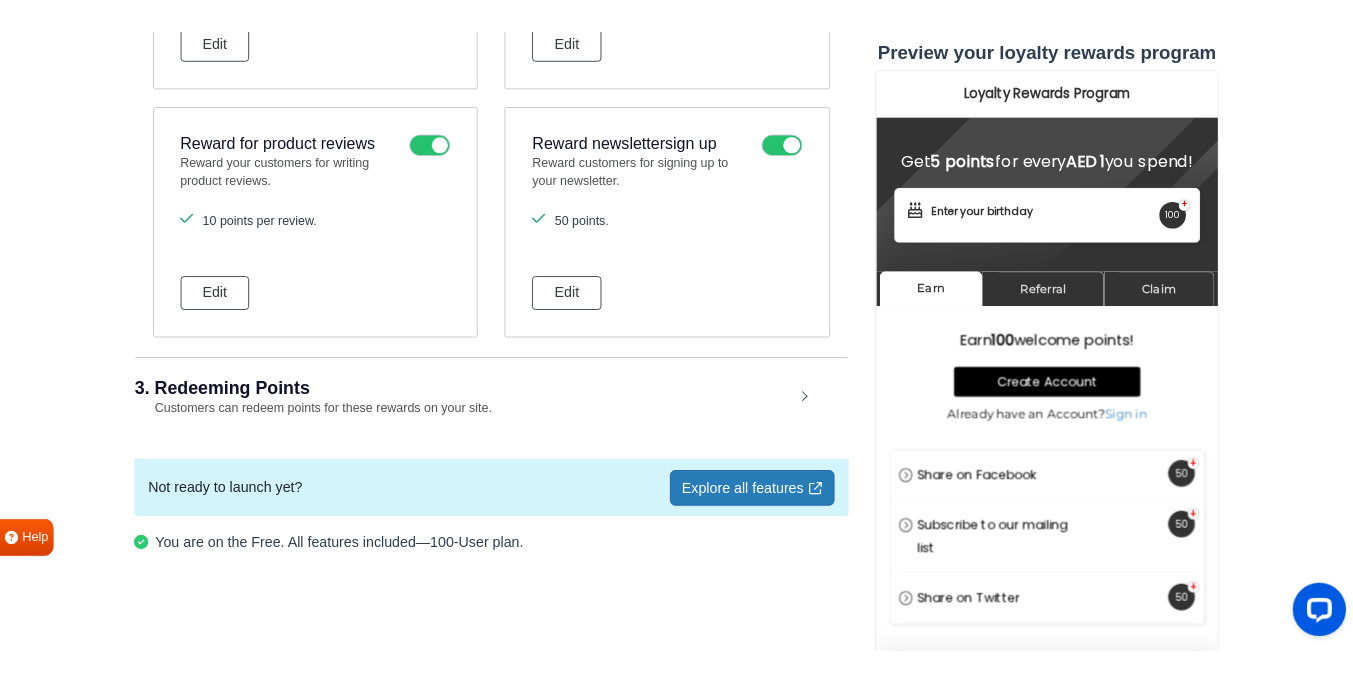 scroll, scrollTop: 0, scrollLeft: 0, axis: both 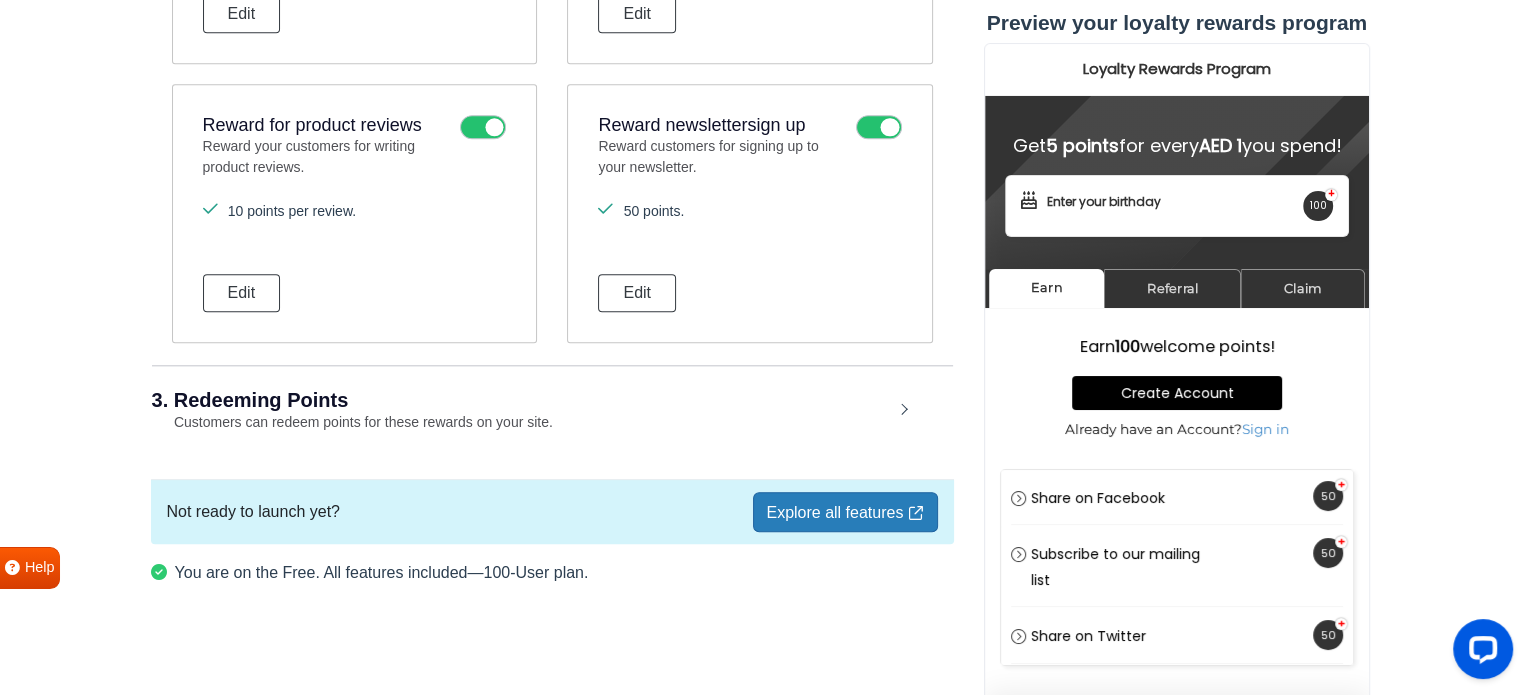 click on "Explore all features" at bounding box center [845, 512] 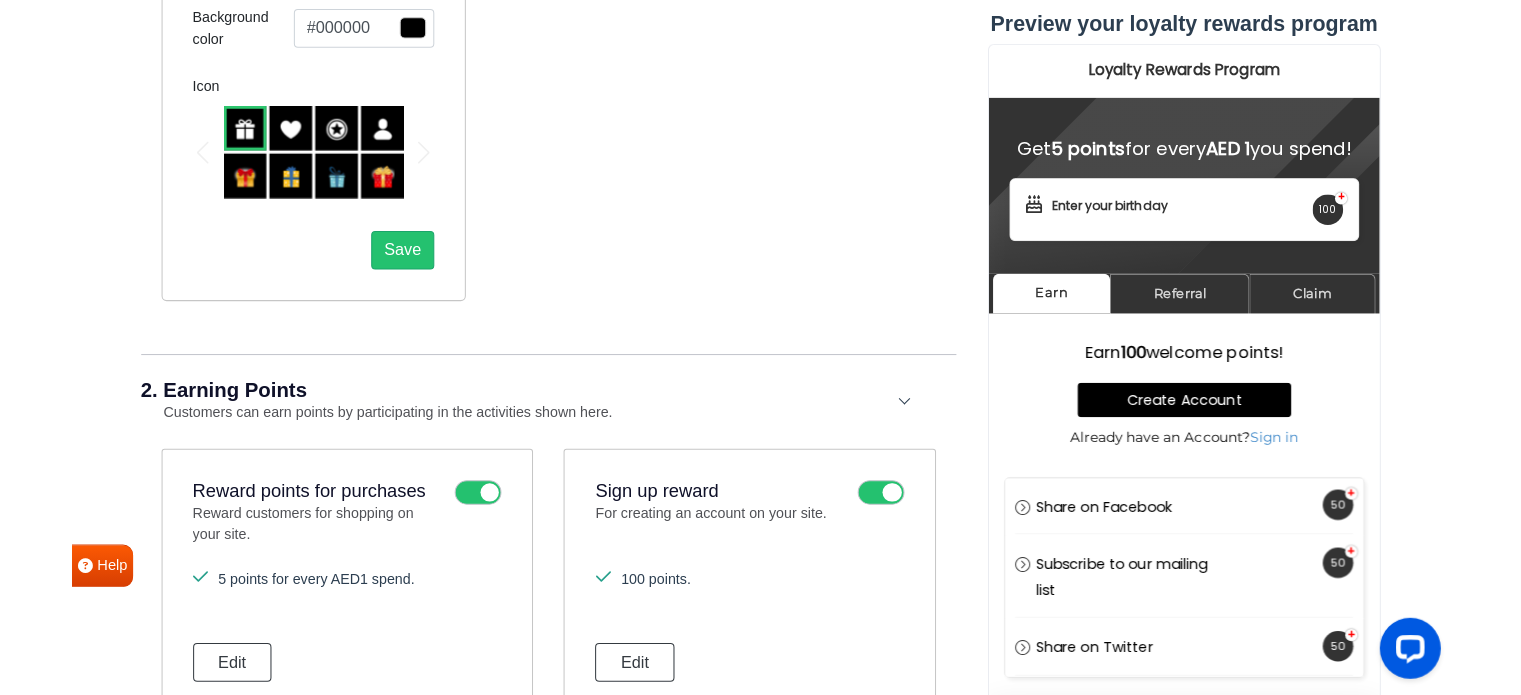 scroll, scrollTop: 664, scrollLeft: 0, axis: vertical 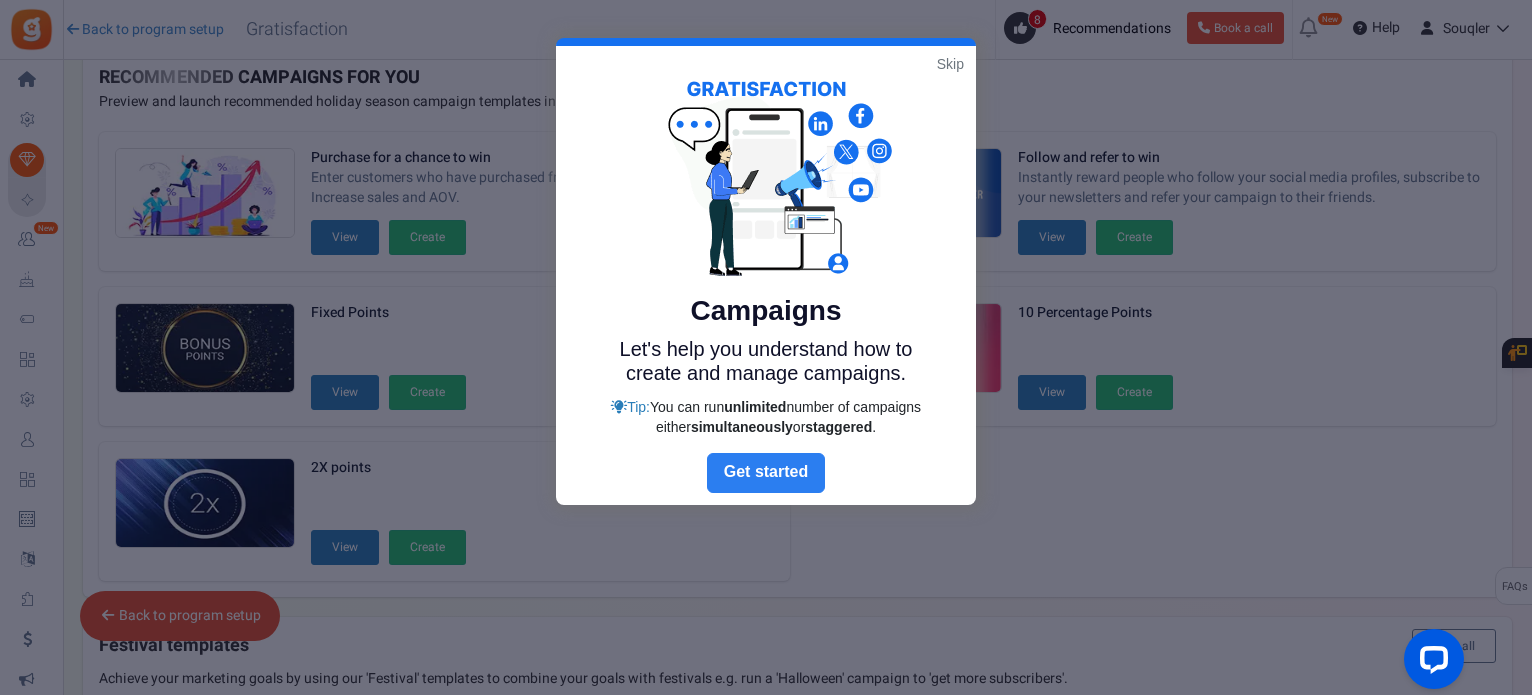 click on "Next" at bounding box center (766, 473) 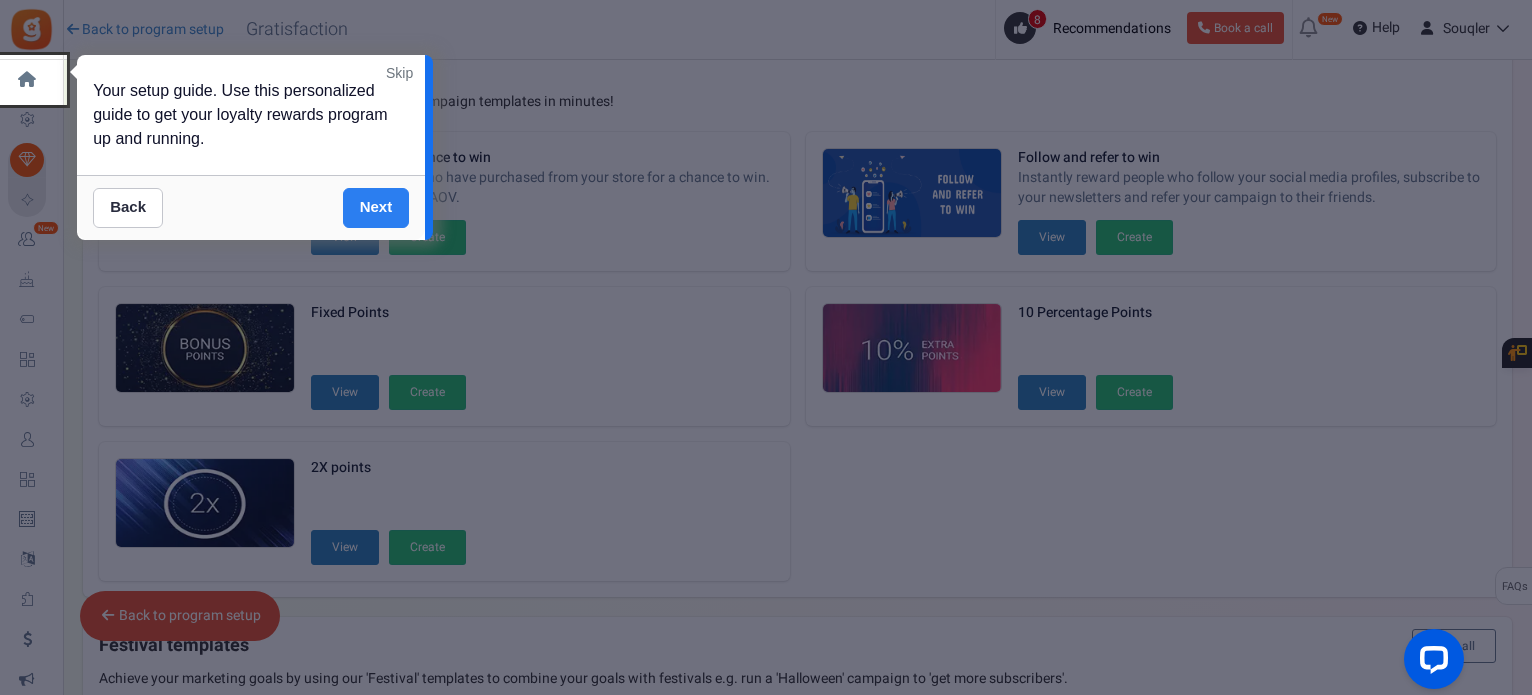 click on "Next" at bounding box center (376, 208) 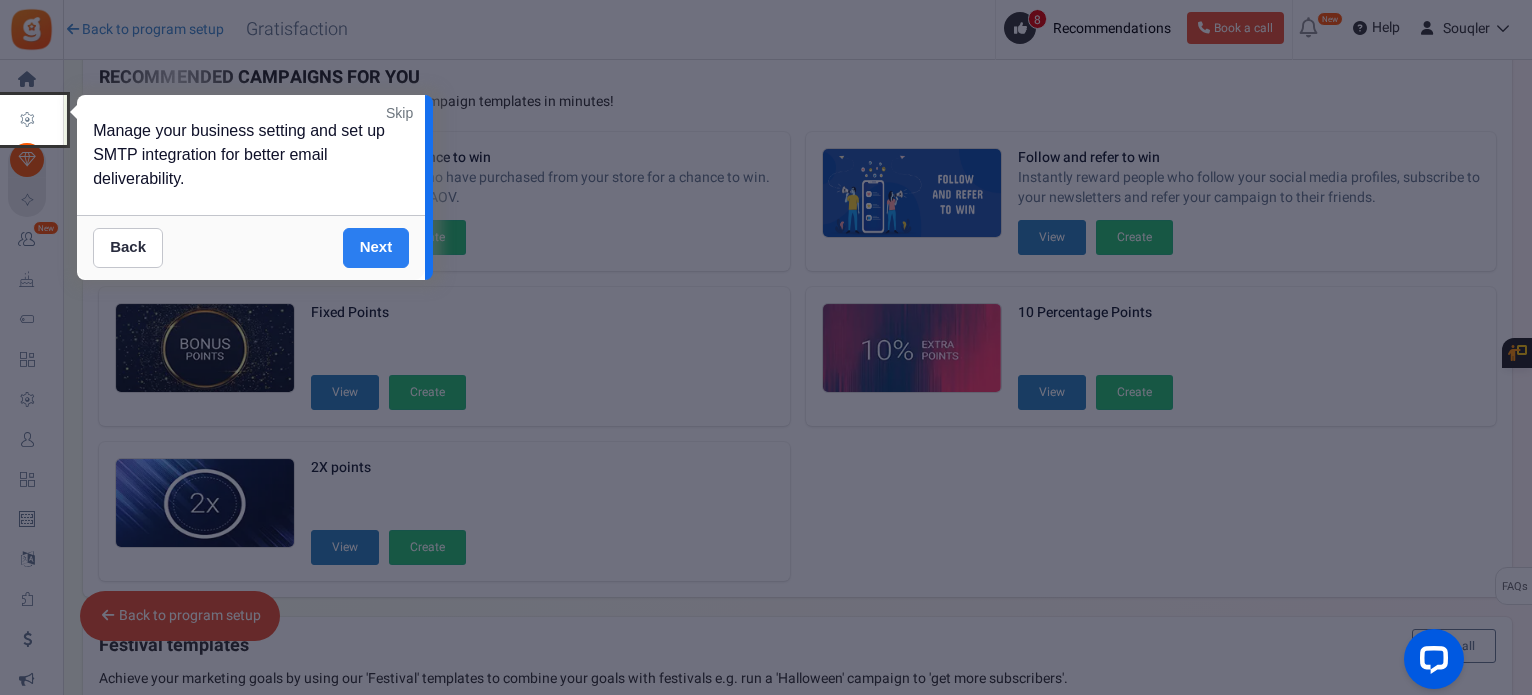click on "Next" at bounding box center [376, 248] 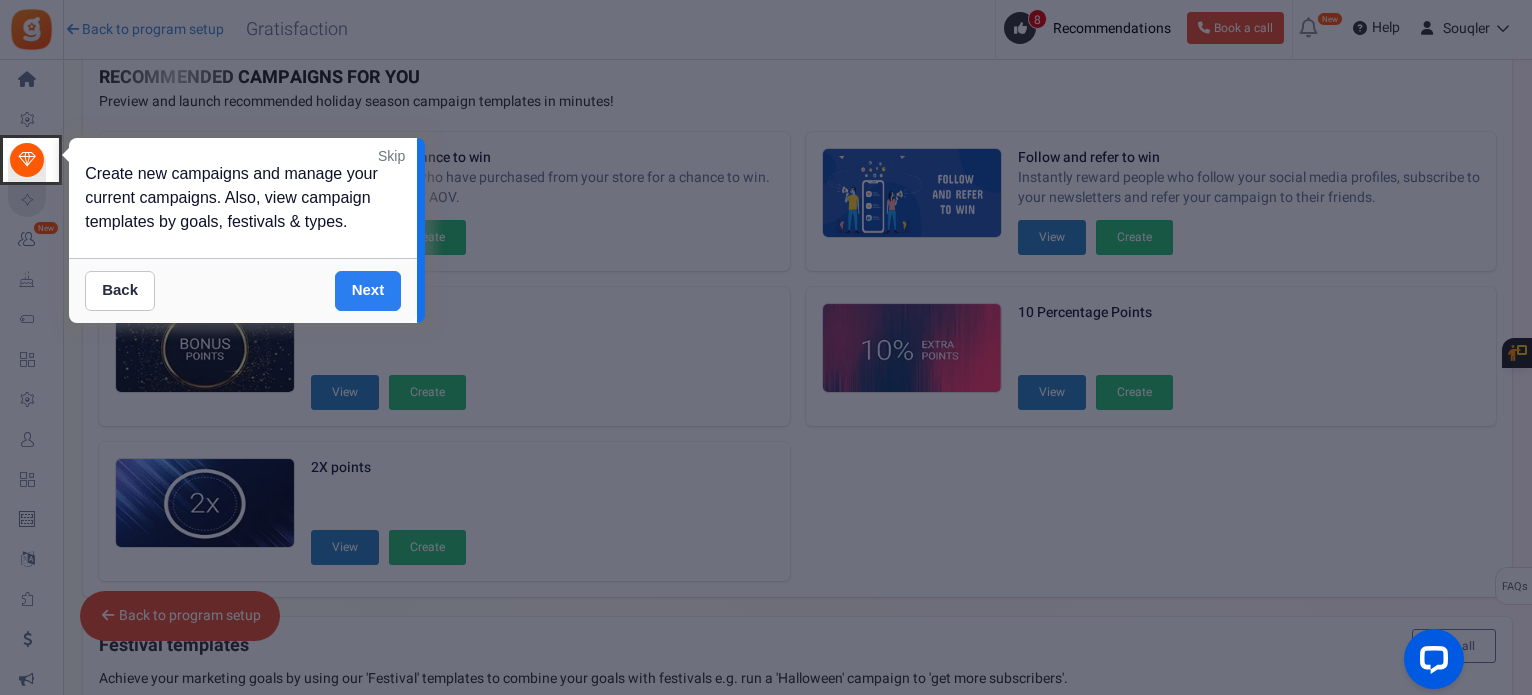 click on "Next" at bounding box center (368, 291) 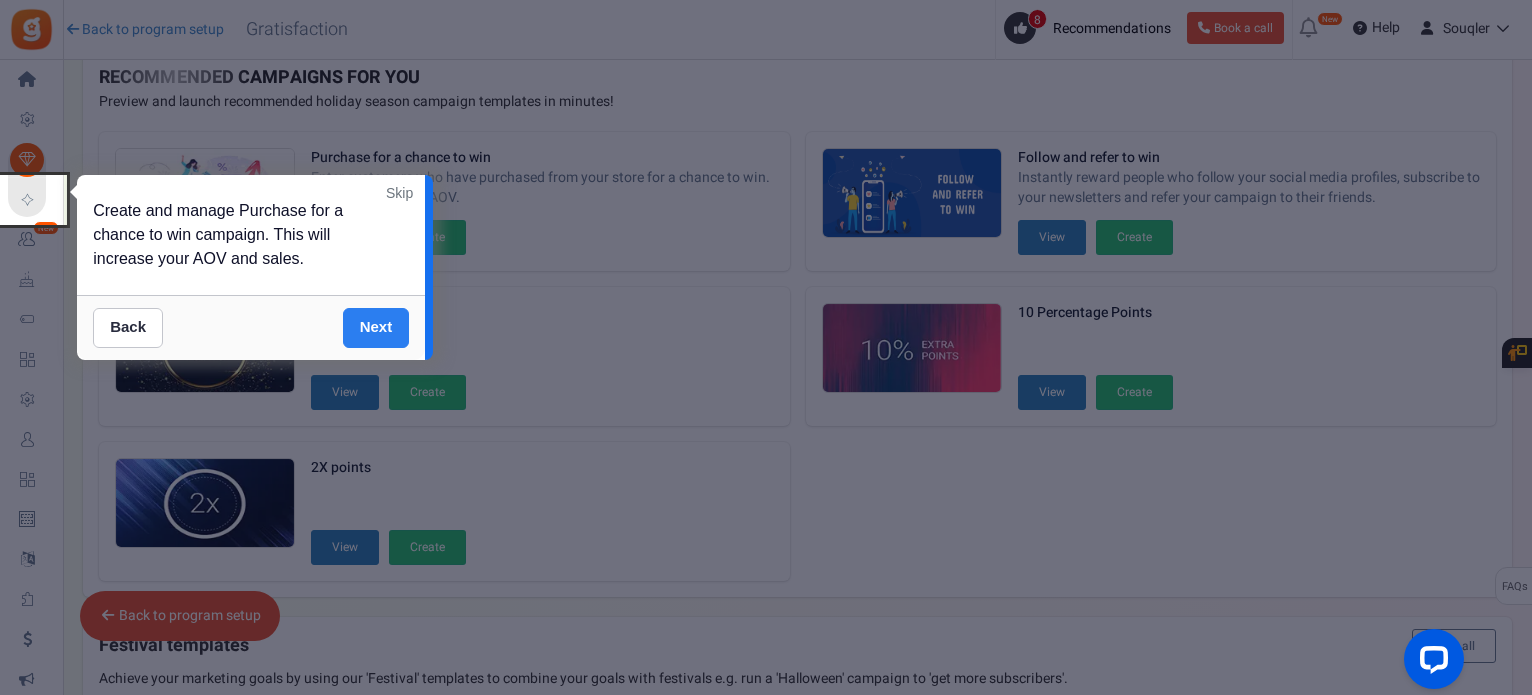 click on "Next" at bounding box center (376, 328) 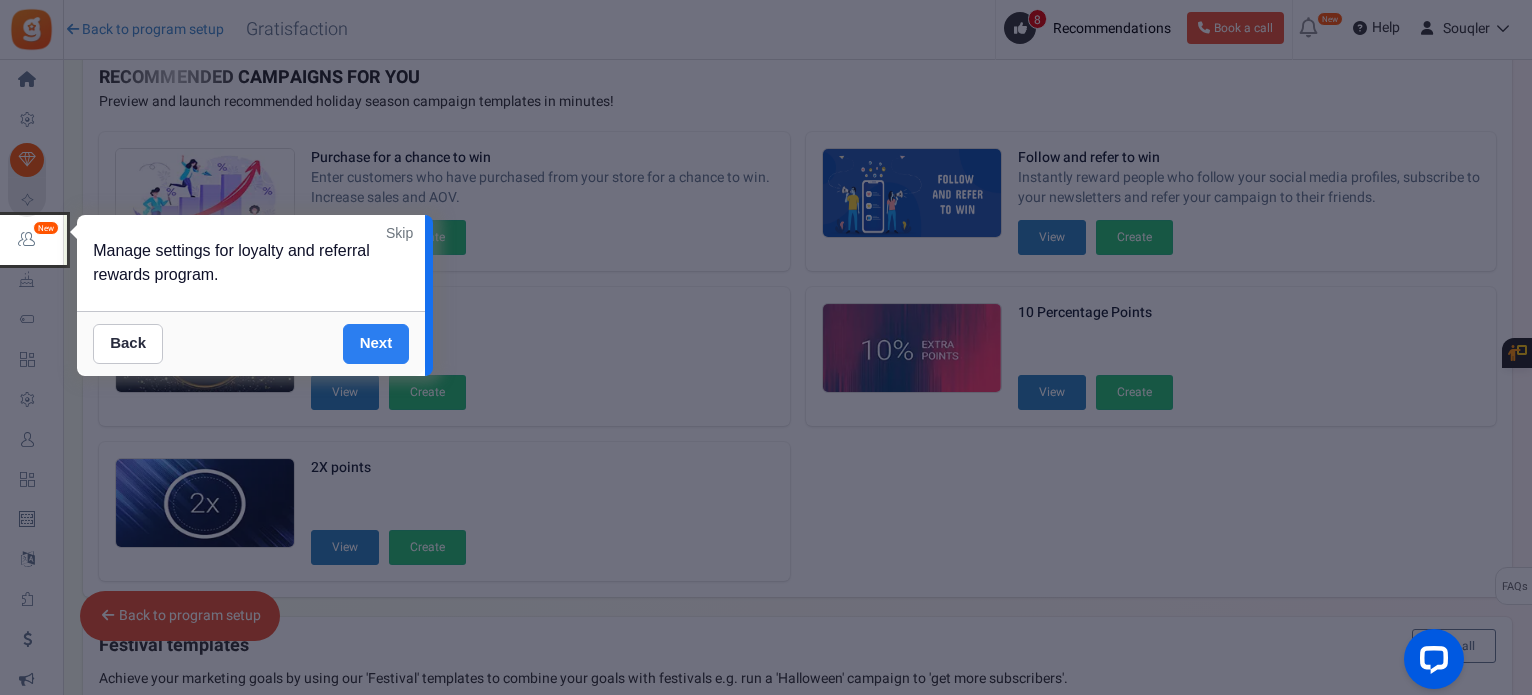 click on "Next" at bounding box center [376, 344] 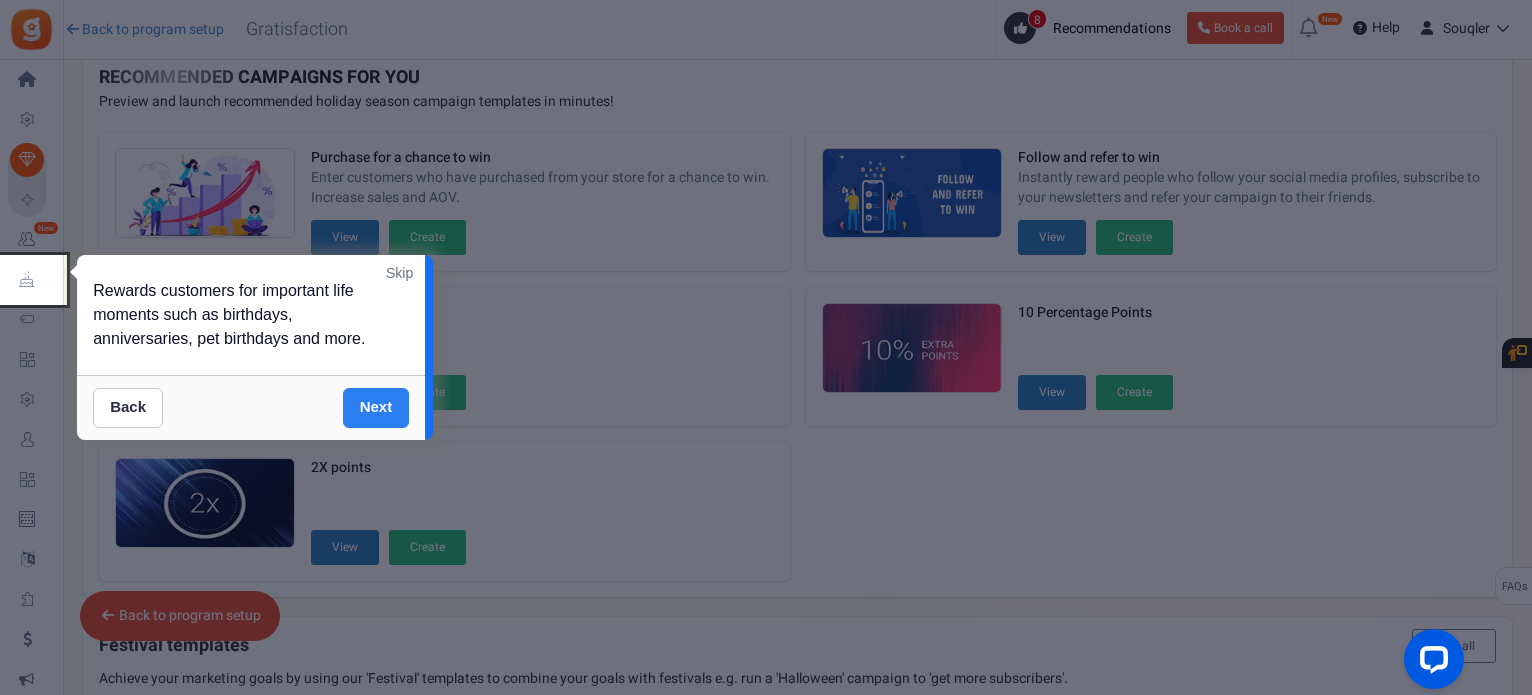 click on "Next" at bounding box center (376, 408) 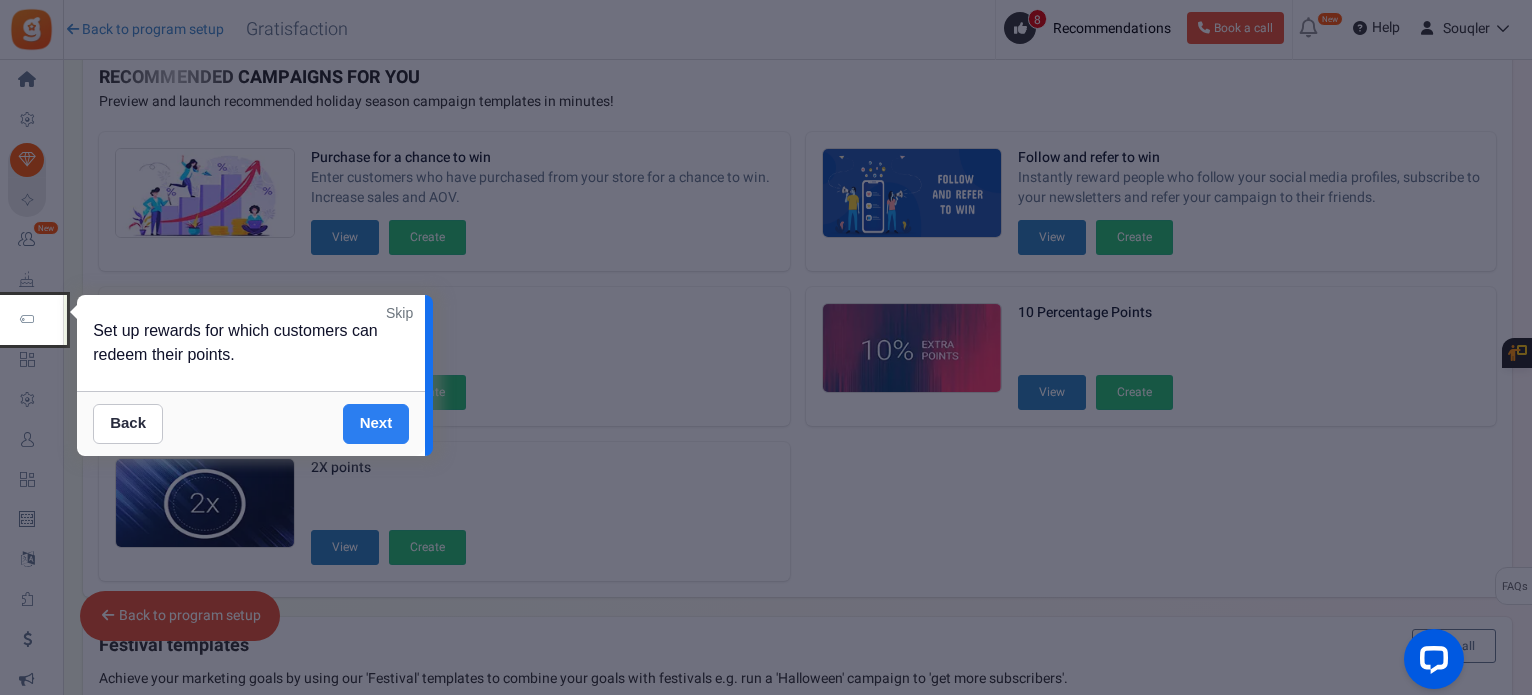 click on "Next" at bounding box center (376, 424) 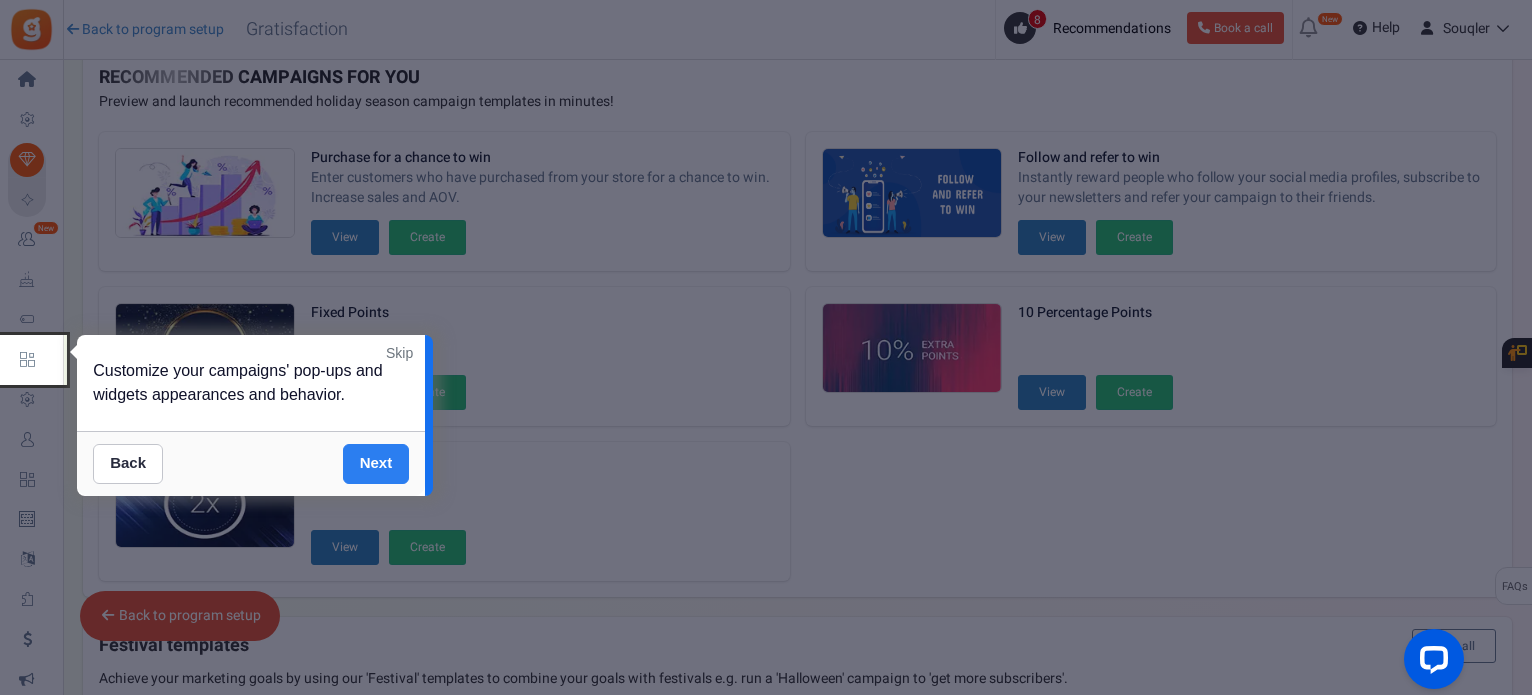 click on "Next" at bounding box center [376, 464] 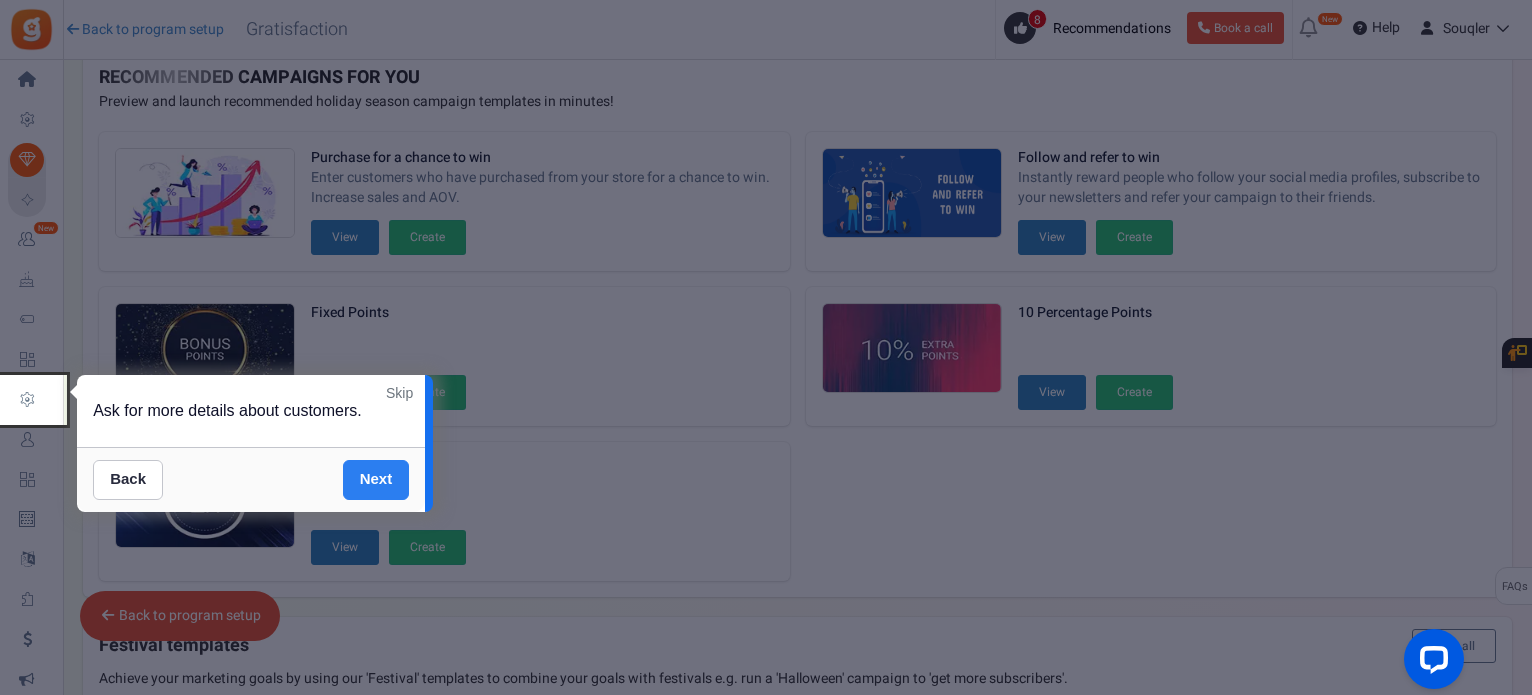 click on "Next" at bounding box center [376, 480] 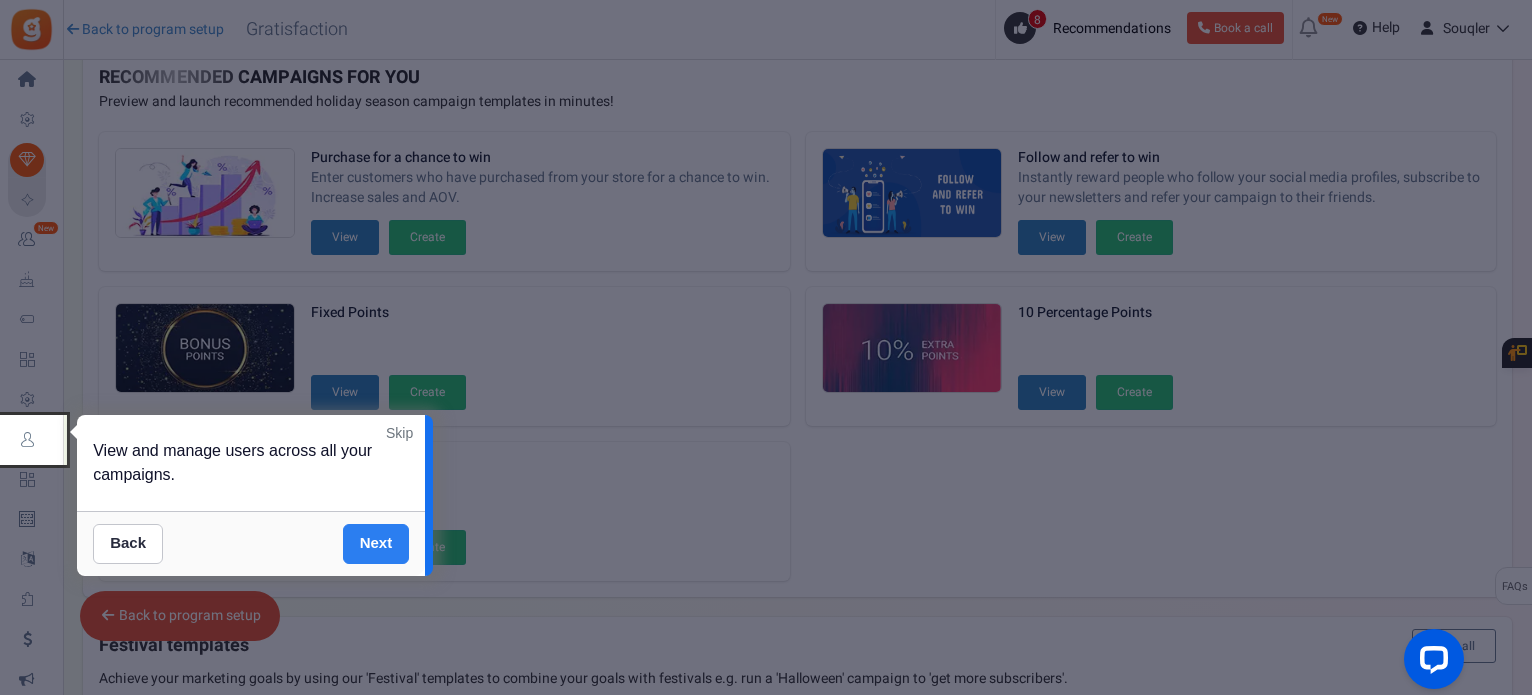 click on "Next" at bounding box center (376, 544) 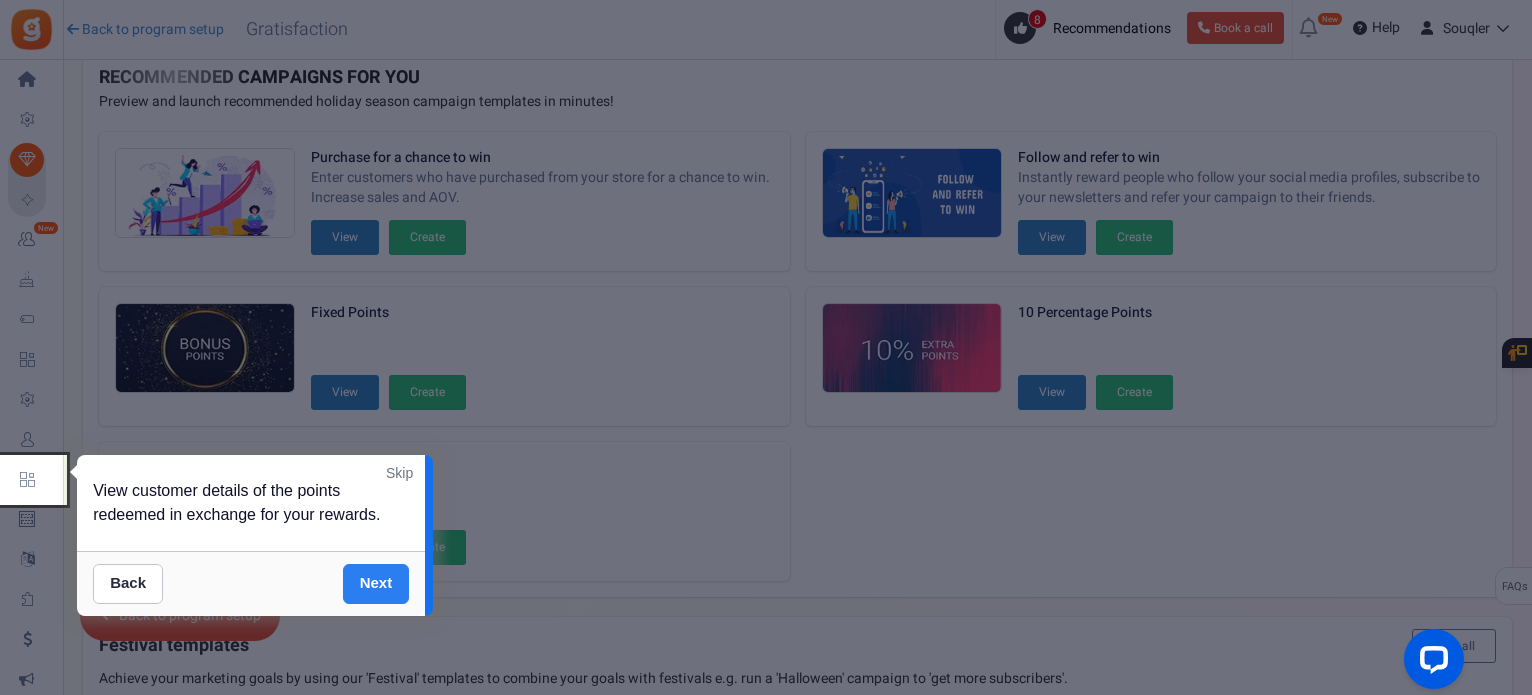 click on "Next" at bounding box center [376, 584] 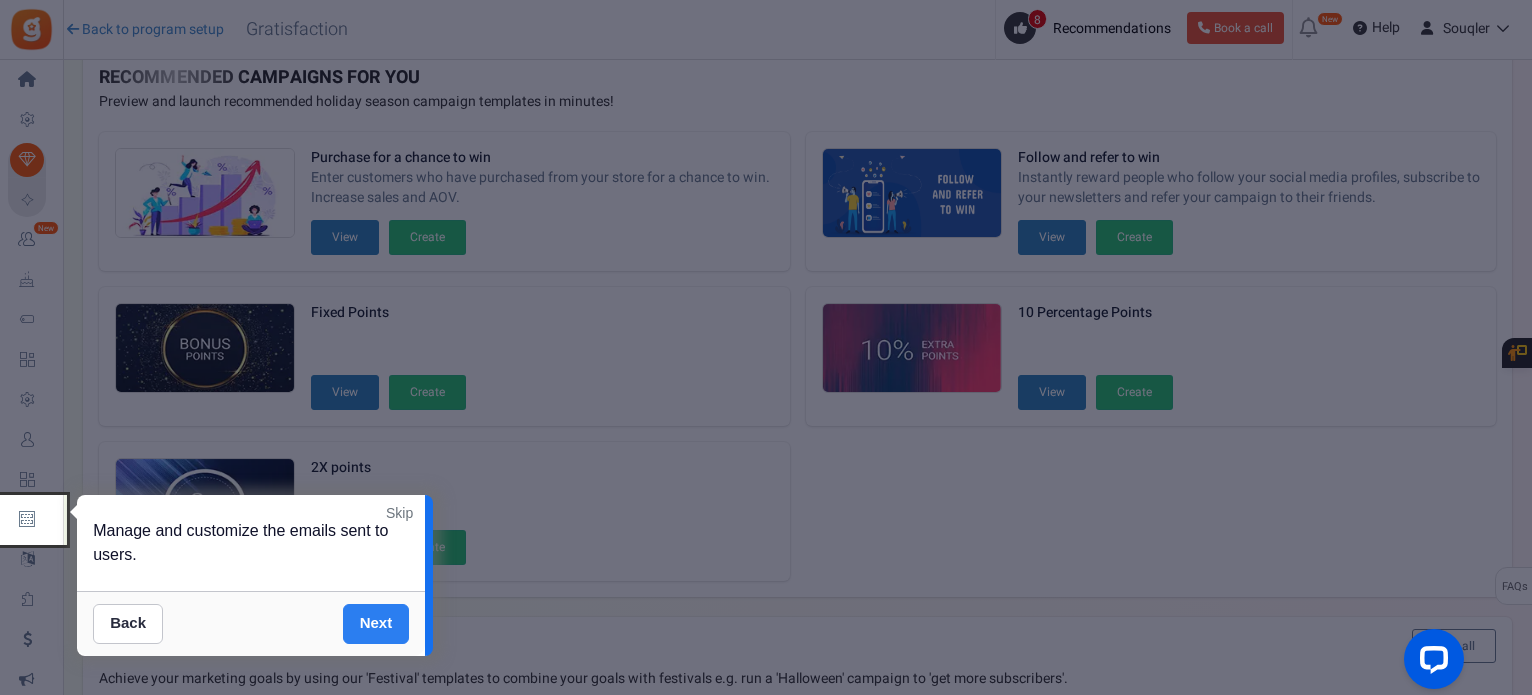 click on "Next" at bounding box center (376, 624) 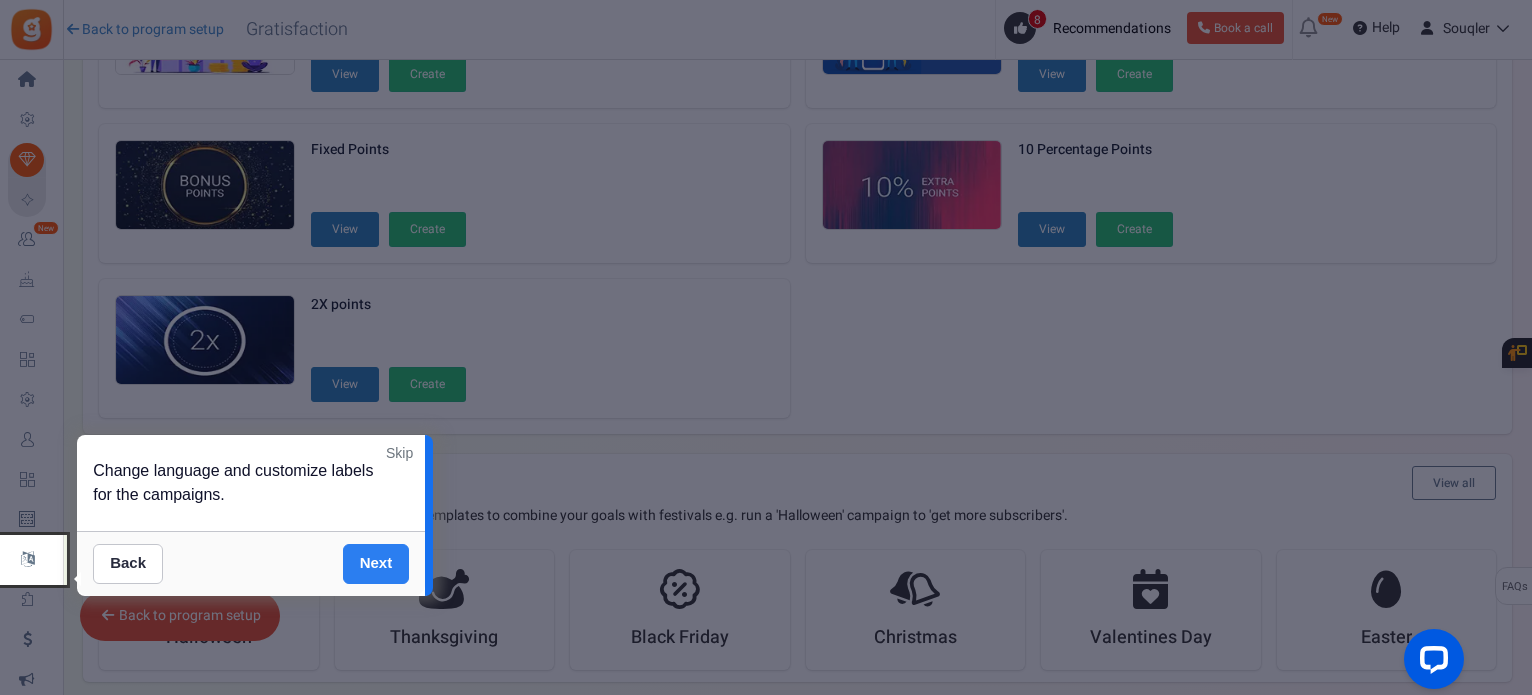 scroll, scrollTop: 250, scrollLeft: 0, axis: vertical 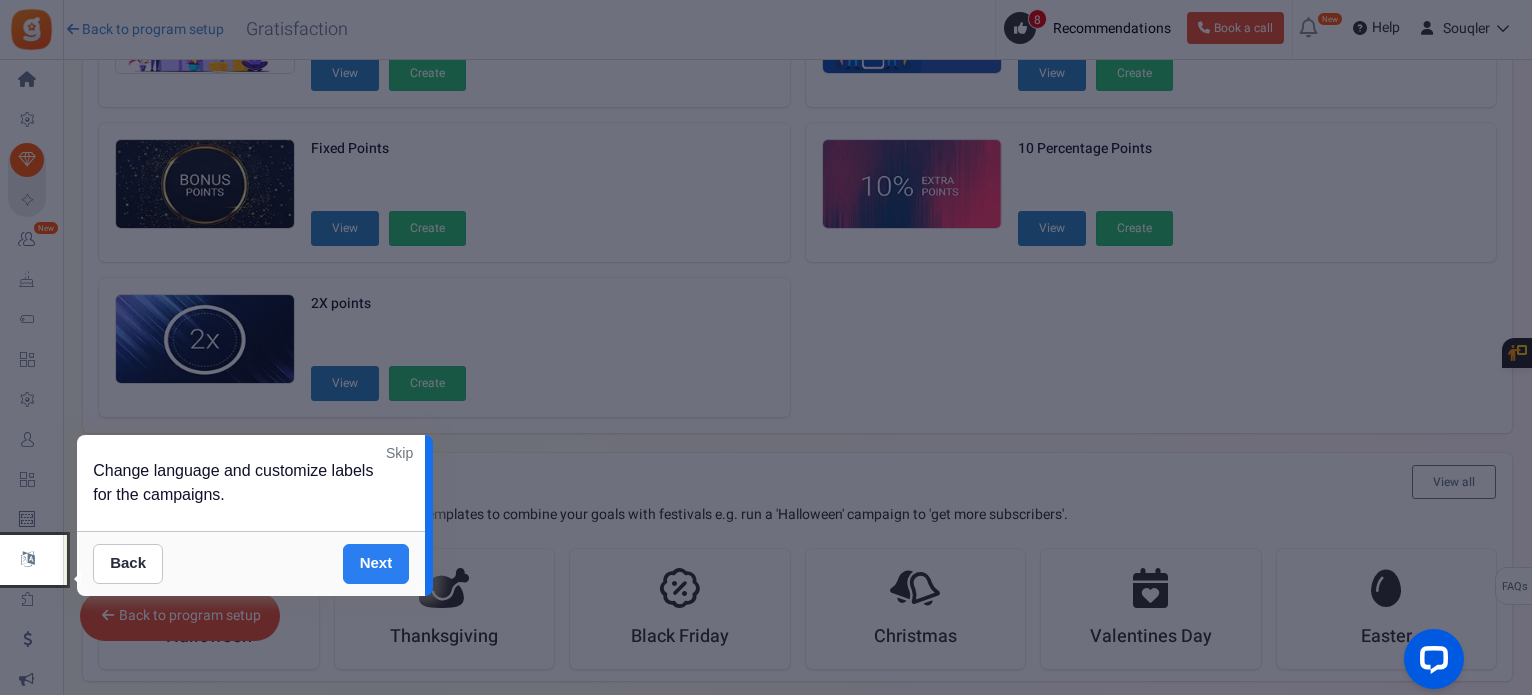 click on "Next" at bounding box center [376, 564] 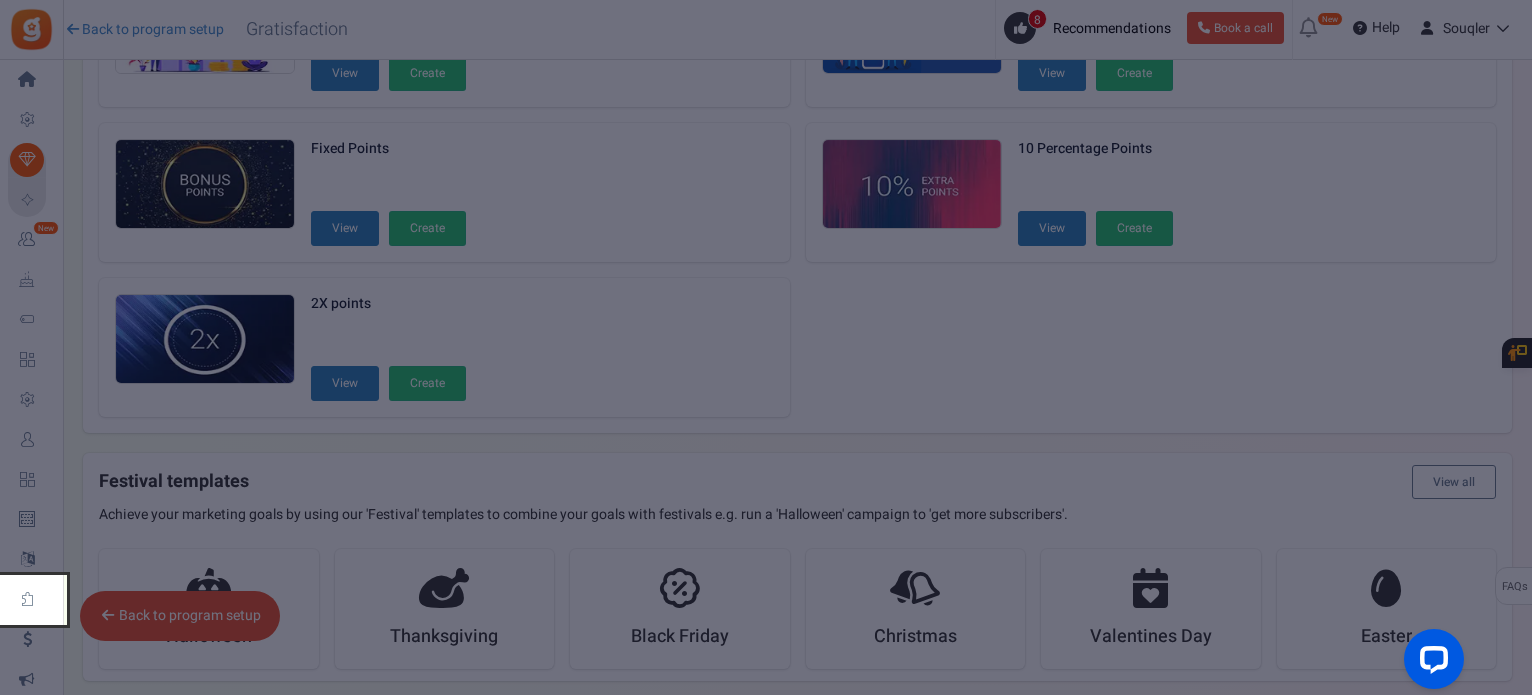 scroll, scrollTop: 532, scrollLeft: 0, axis: vertical 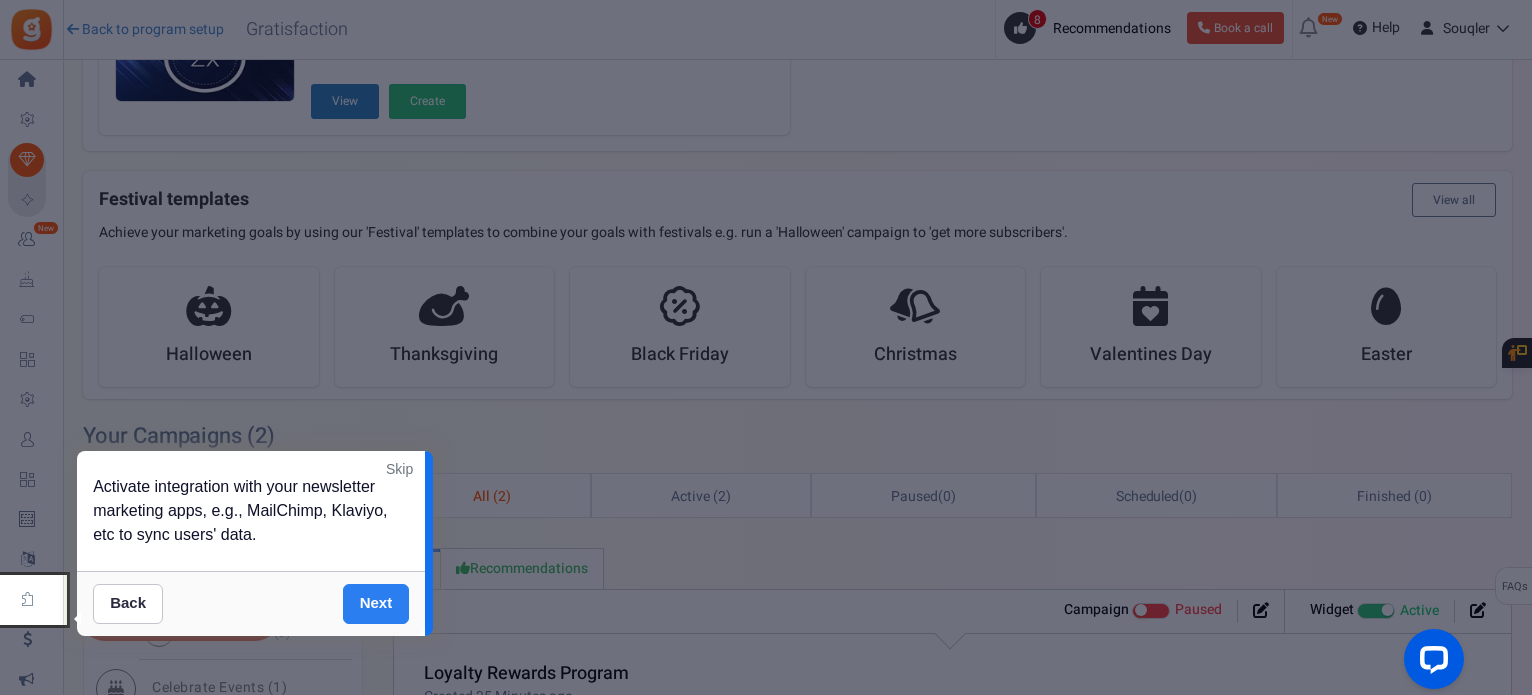 click on "Next" at bounding box center (376, 604) 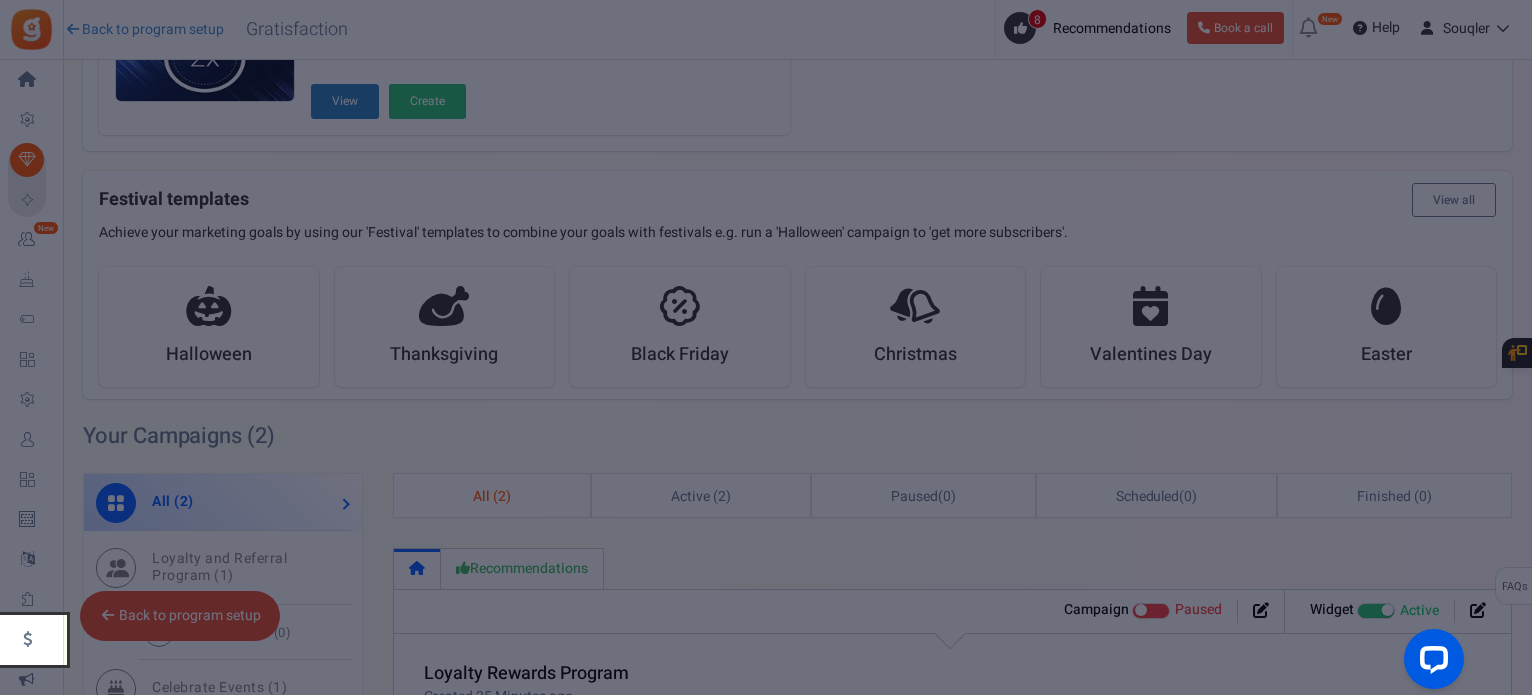 scroll, scrollTop: 854, scrollLeft: 0, axis: vertical 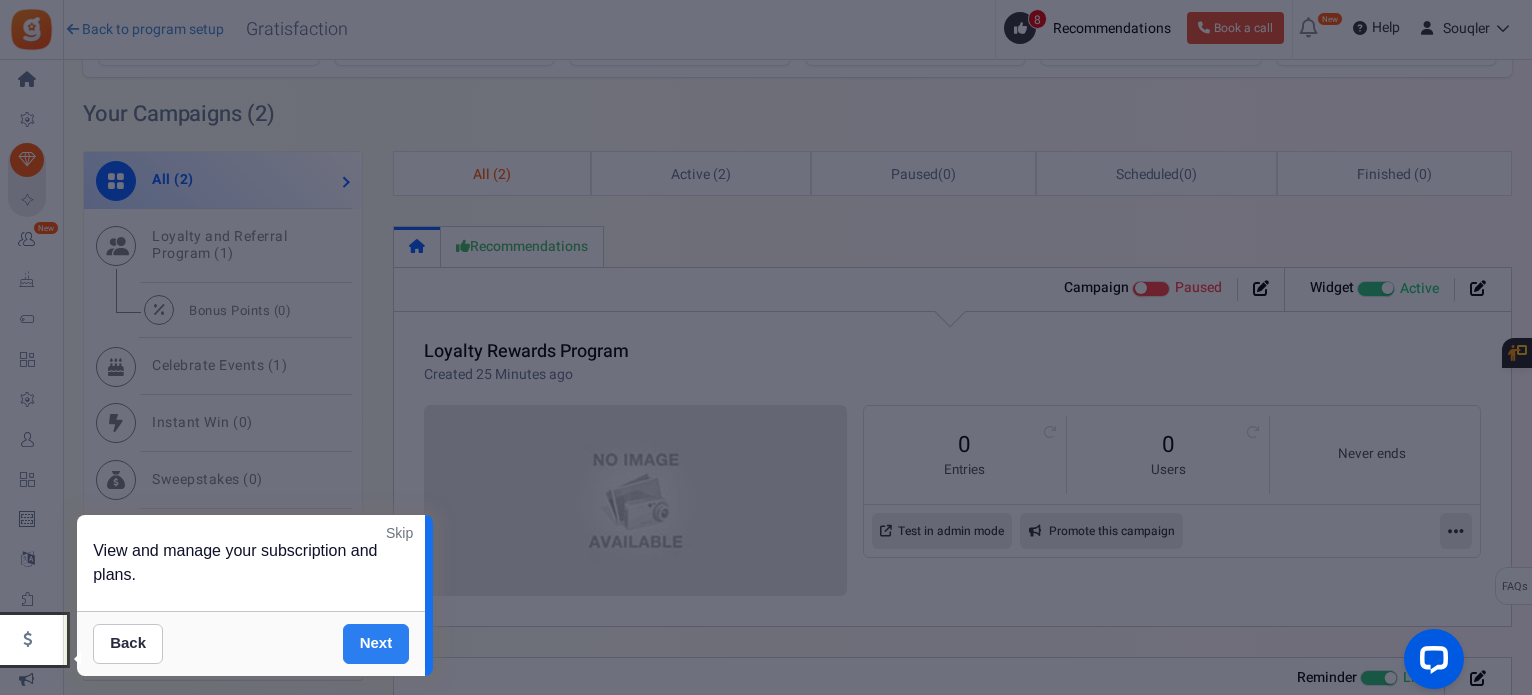 click on "Next" at bounding box center [376, 644] 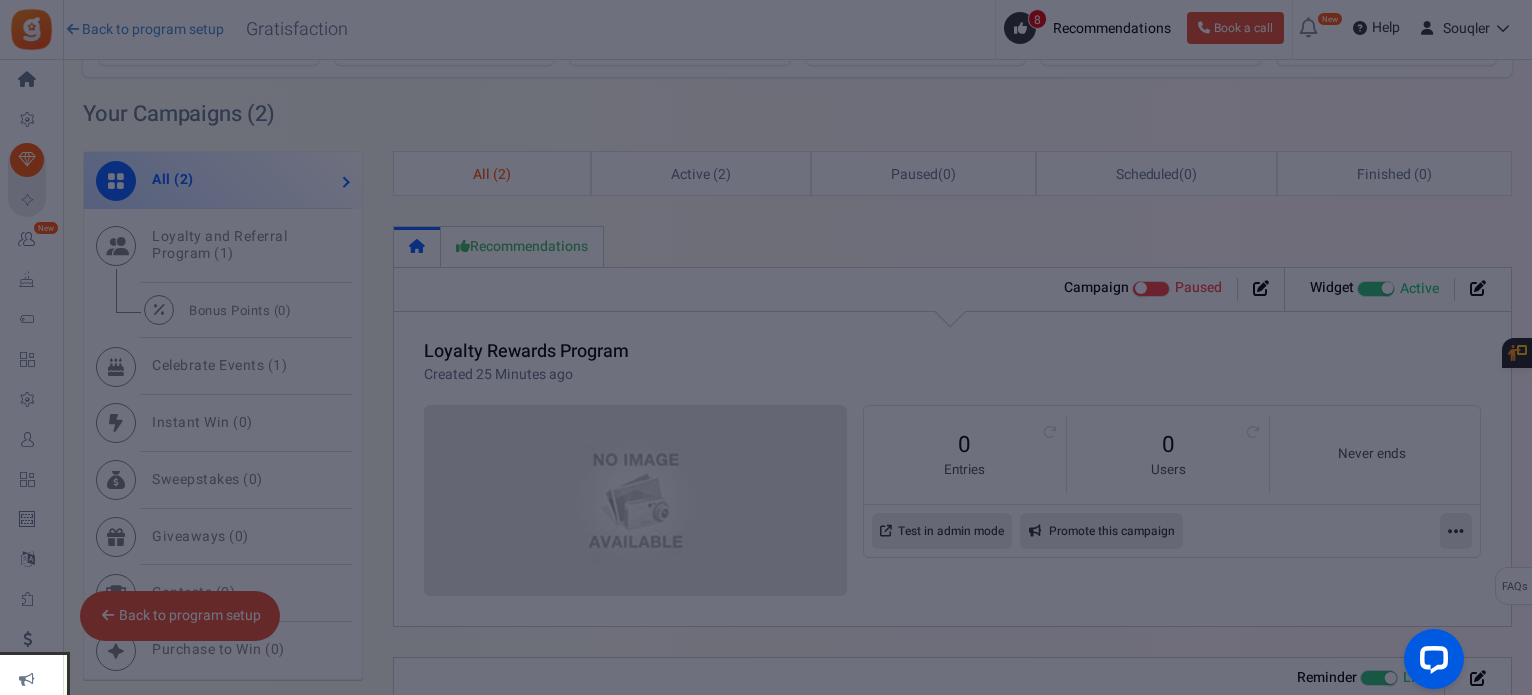 scroll, scrollTop: 1217, scrollLeft: 0, axis: vertical 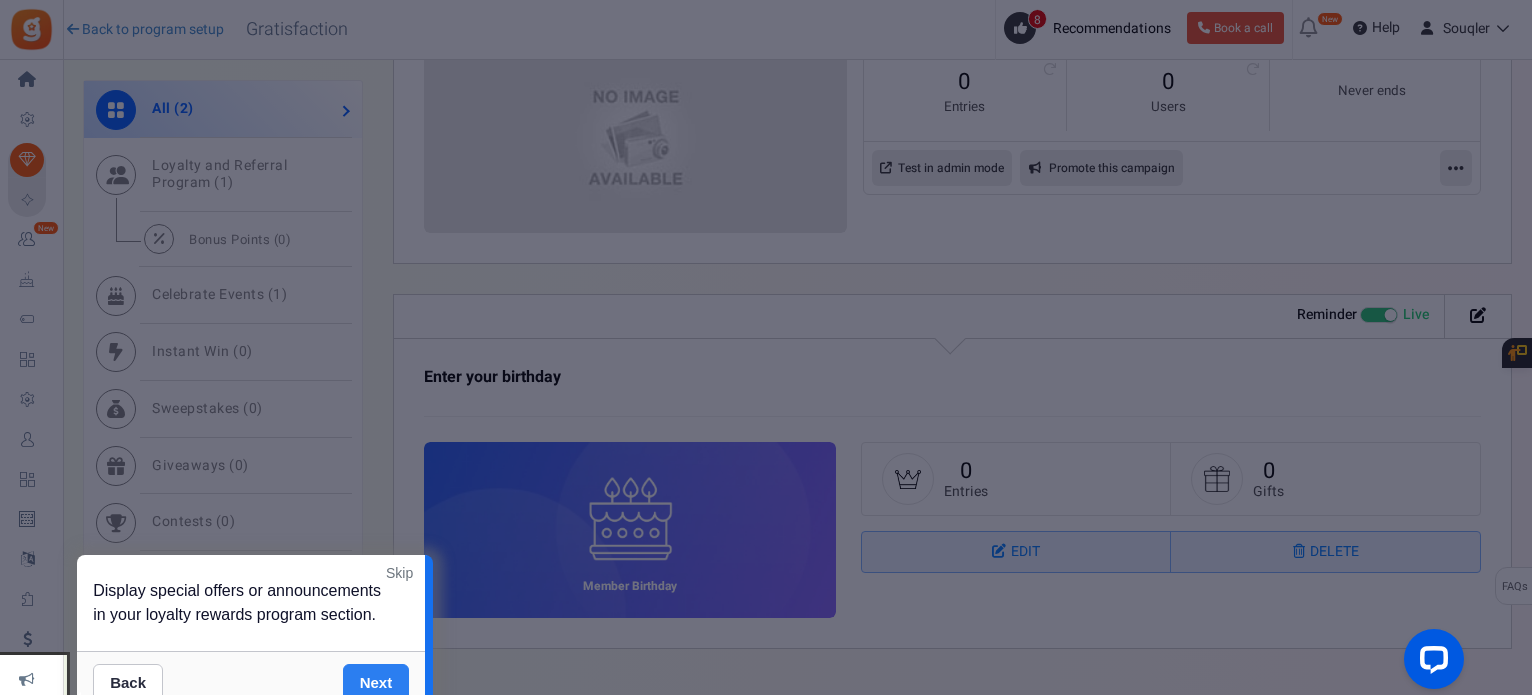 click on "Next" at bounding box center (376, 684) 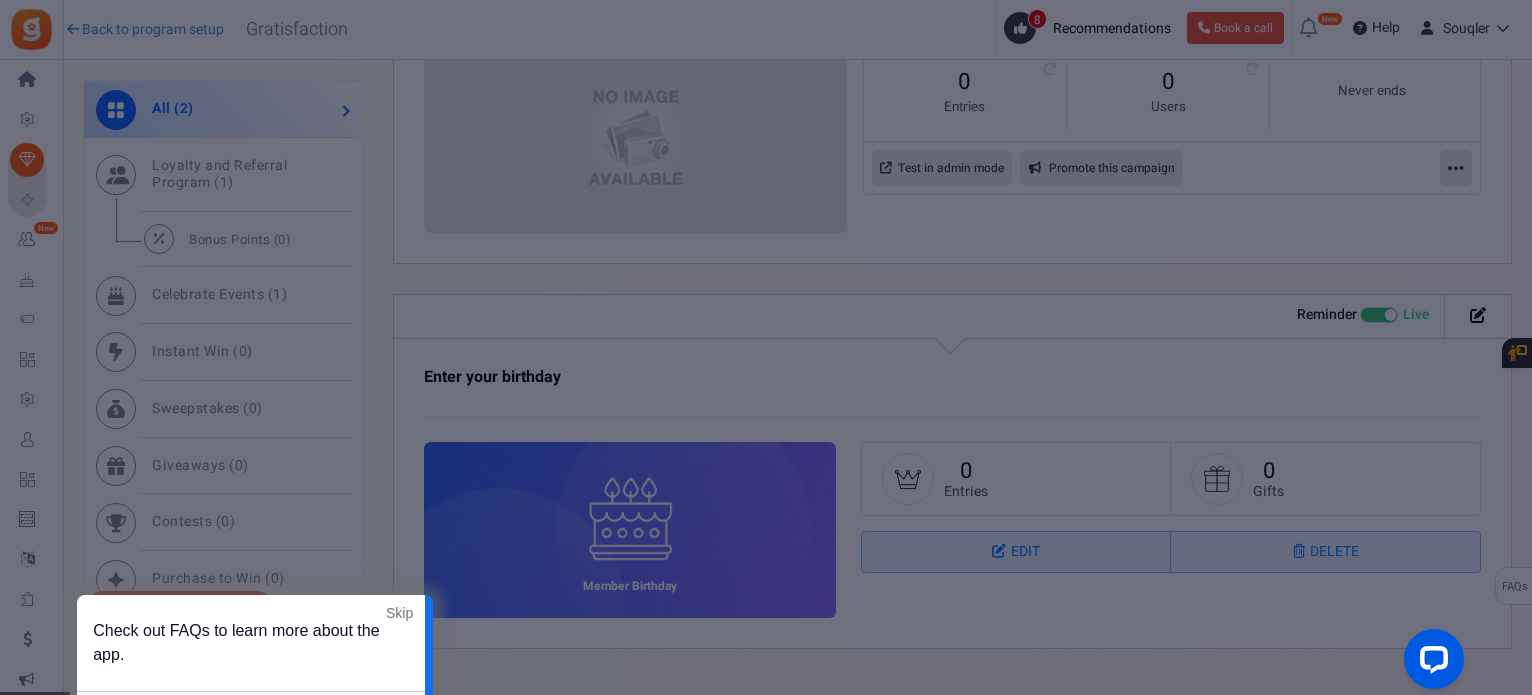 scroll, scrollTop: 1277, scrollLeft: 0, axis: vertical 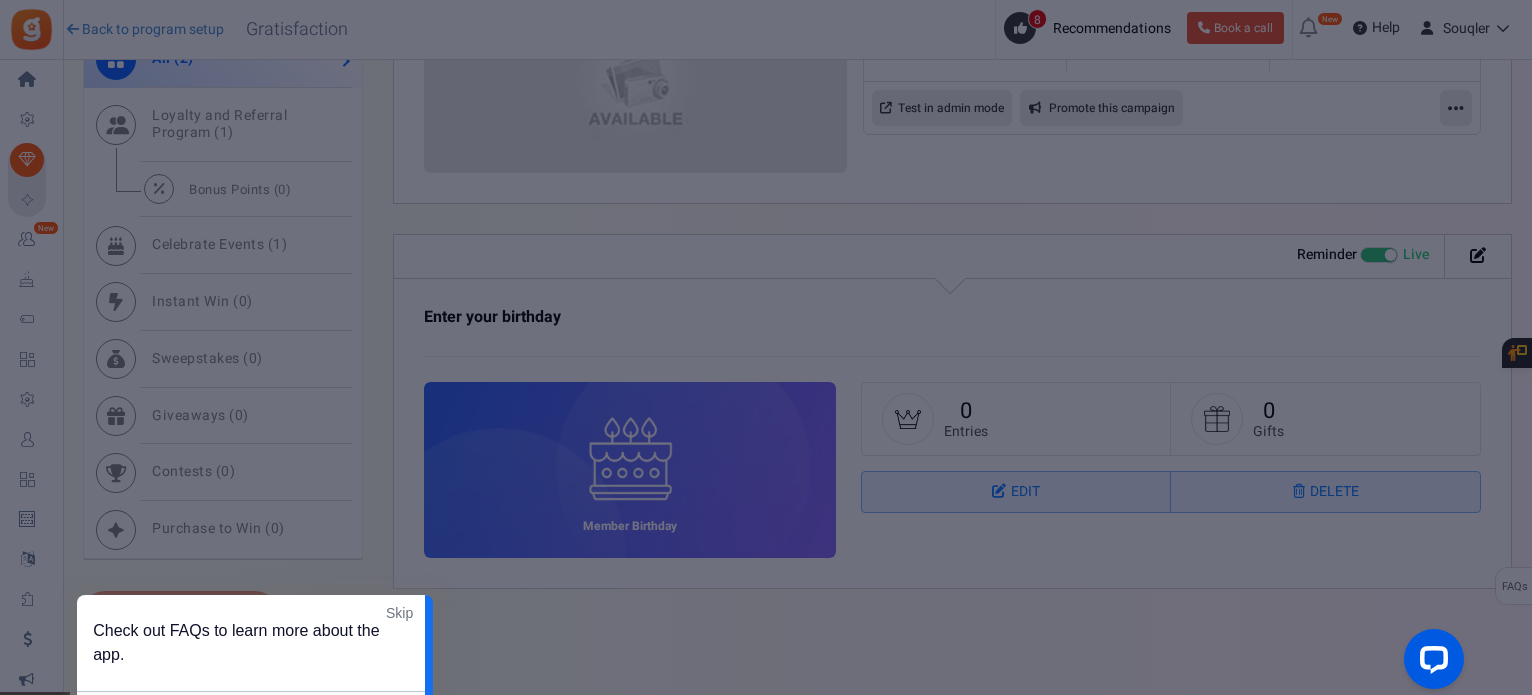 drag, startPoint x: 720, startPoint y: 503, endPoint x: 395, endPoint y: 611, distance: 342.47482 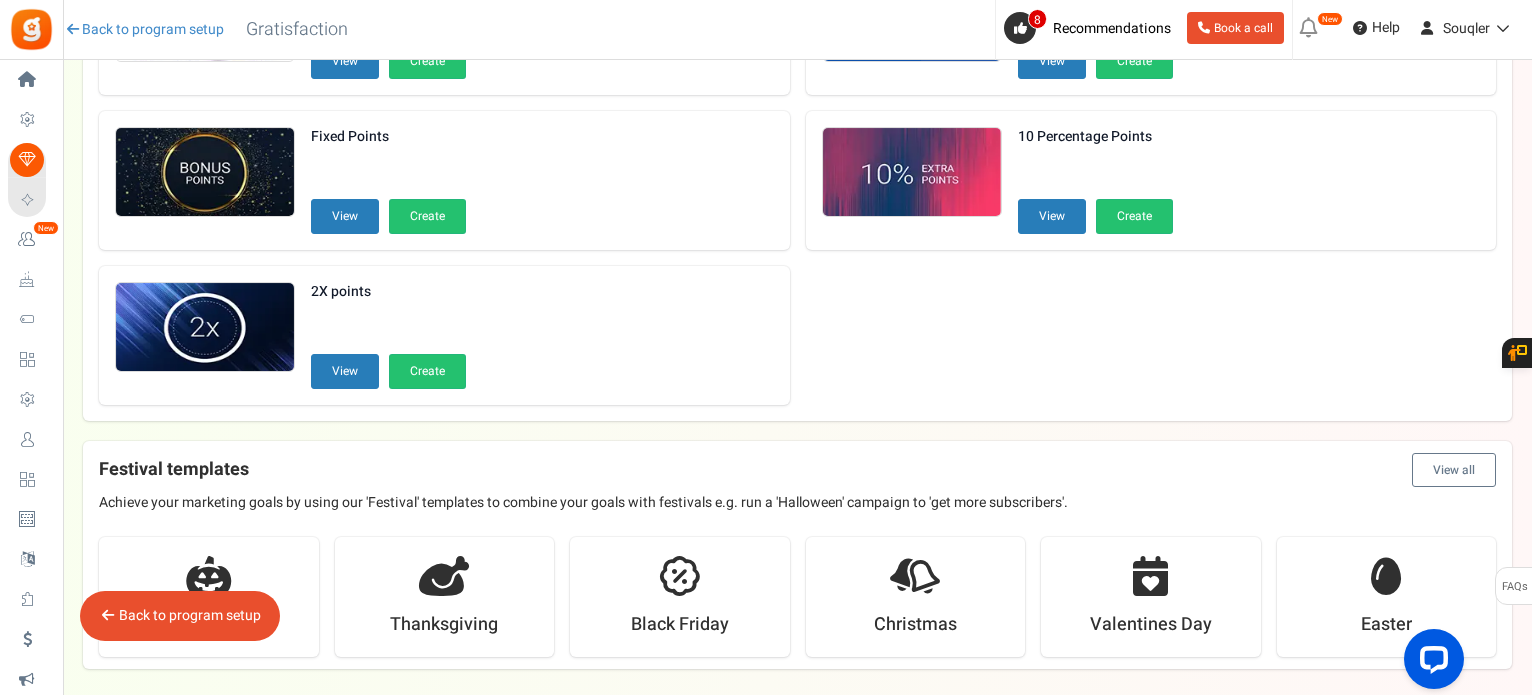 scroll, scrollTop: 329, scrollLeft: 0, axis: vertical 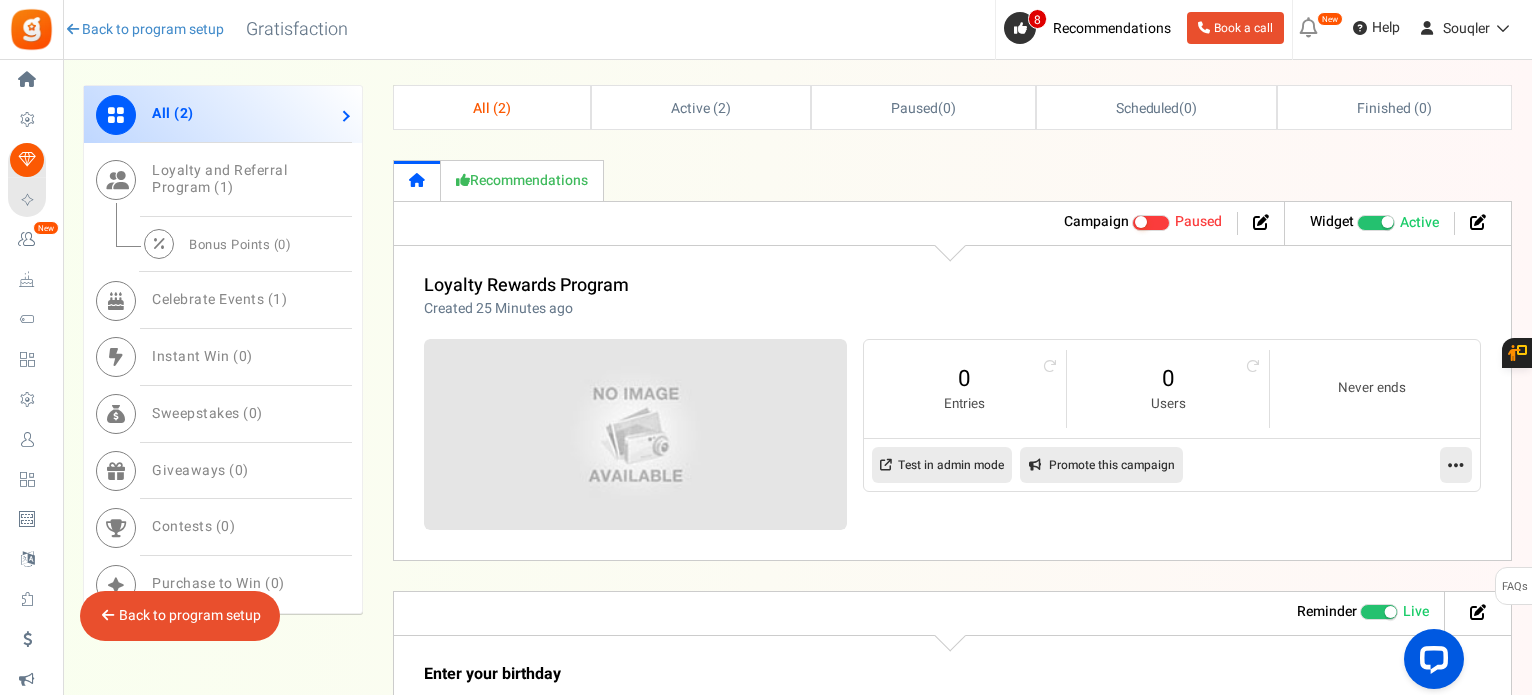 click on "Loyalty Rewards Program
Created 25 Minutes ago
Referral revenue ? :
0   Entries
0   Users
Never ends
Test in admin mode
Promote this campaign
Install on Facebook Page
Edit
Analytics" at bounding box center (952, 403) 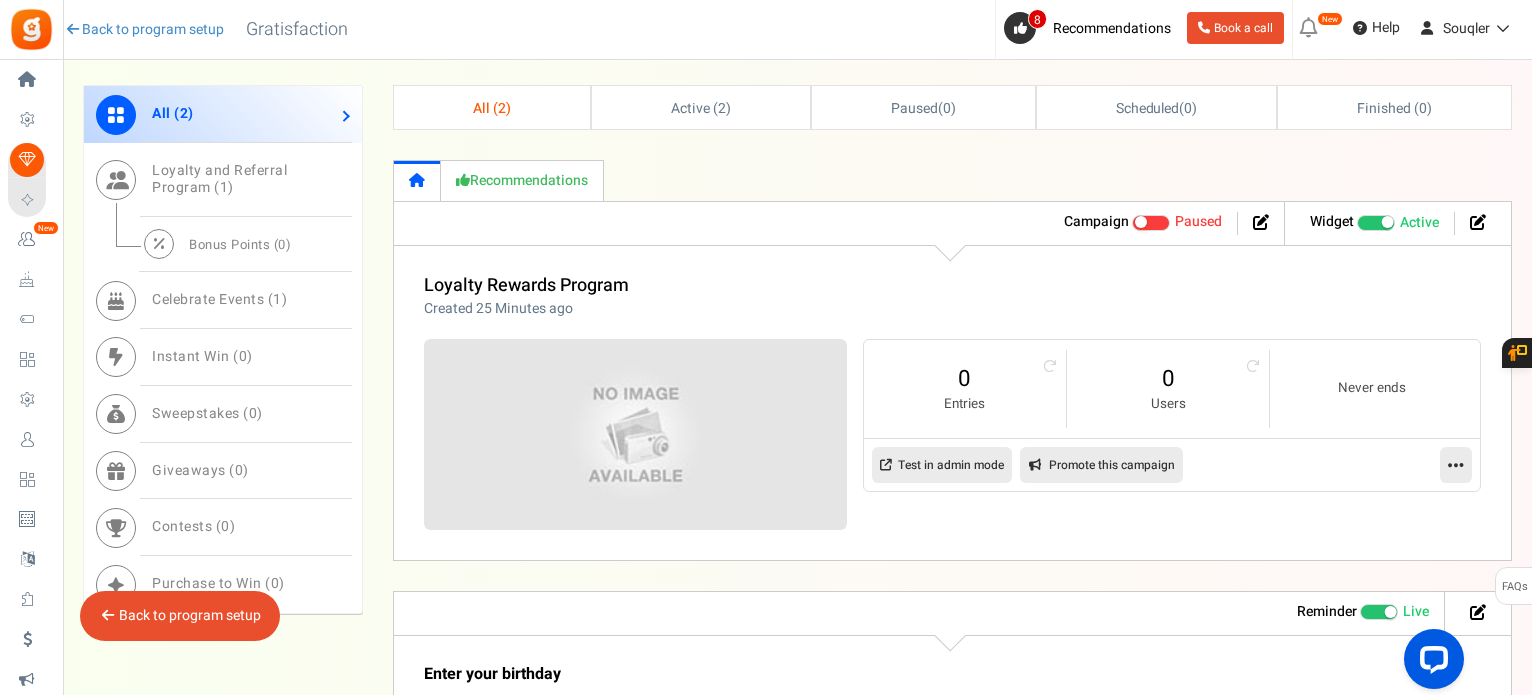 click on "Loyalty Rewards Program
Created 25 Minutes ago
Referral revenue ? :
0   Entries
0   Users
Never ends
Test in admin mode
Promote this campaign
Install on Facebook Page
Edit
Analytics" at bounding box center (952, 403) 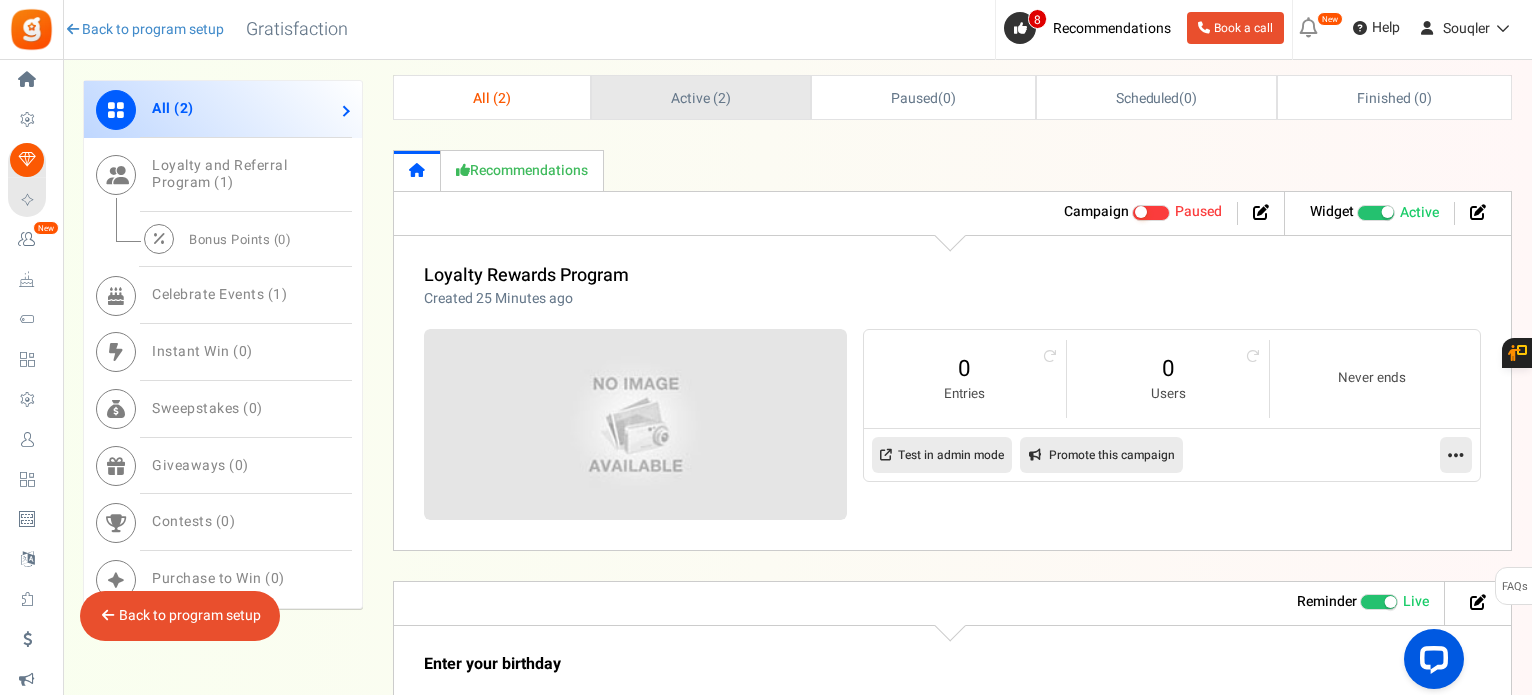 click on "Active ( 2 )" at bounding box center [701, 98] 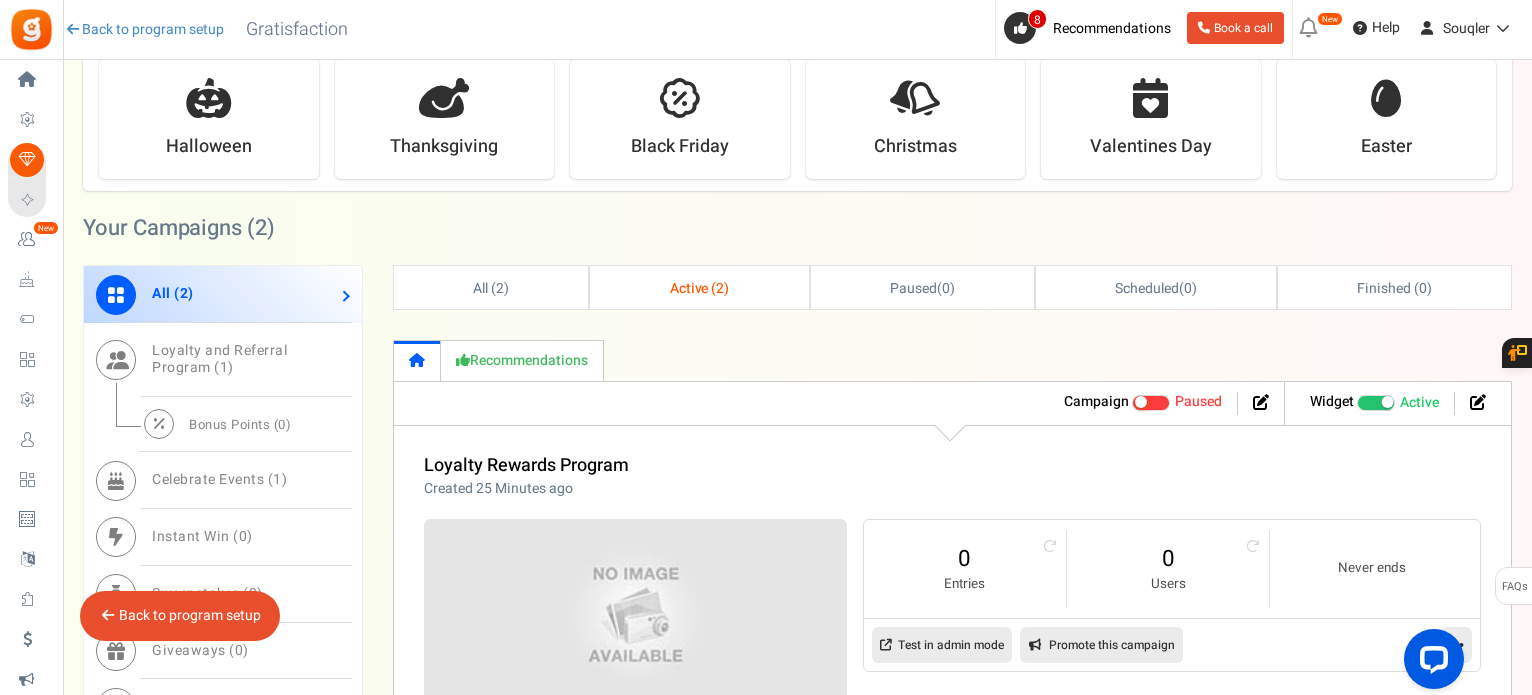 scroll, scrollTop: 737, scrollLeft: 0, axis: vertical 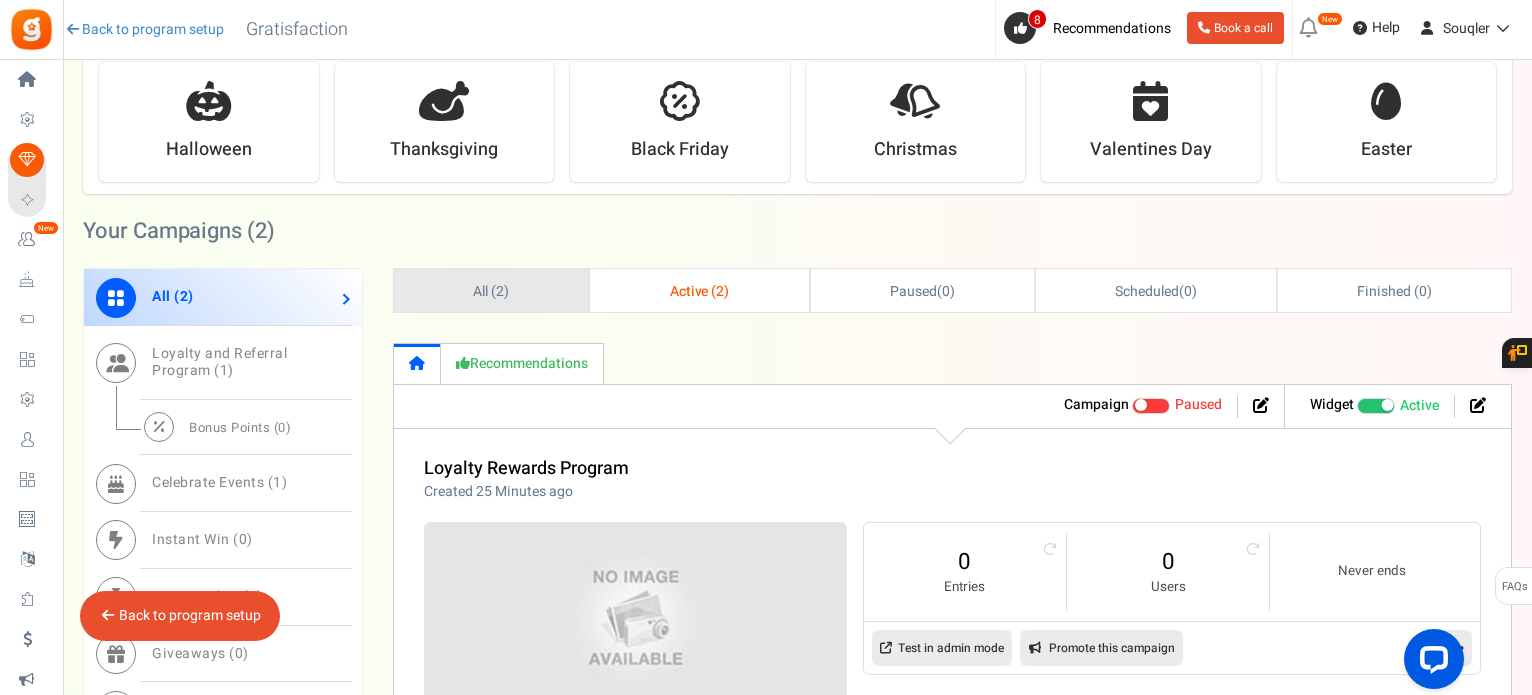 click on "All ( 2 )" at bounding box center (491, 291) 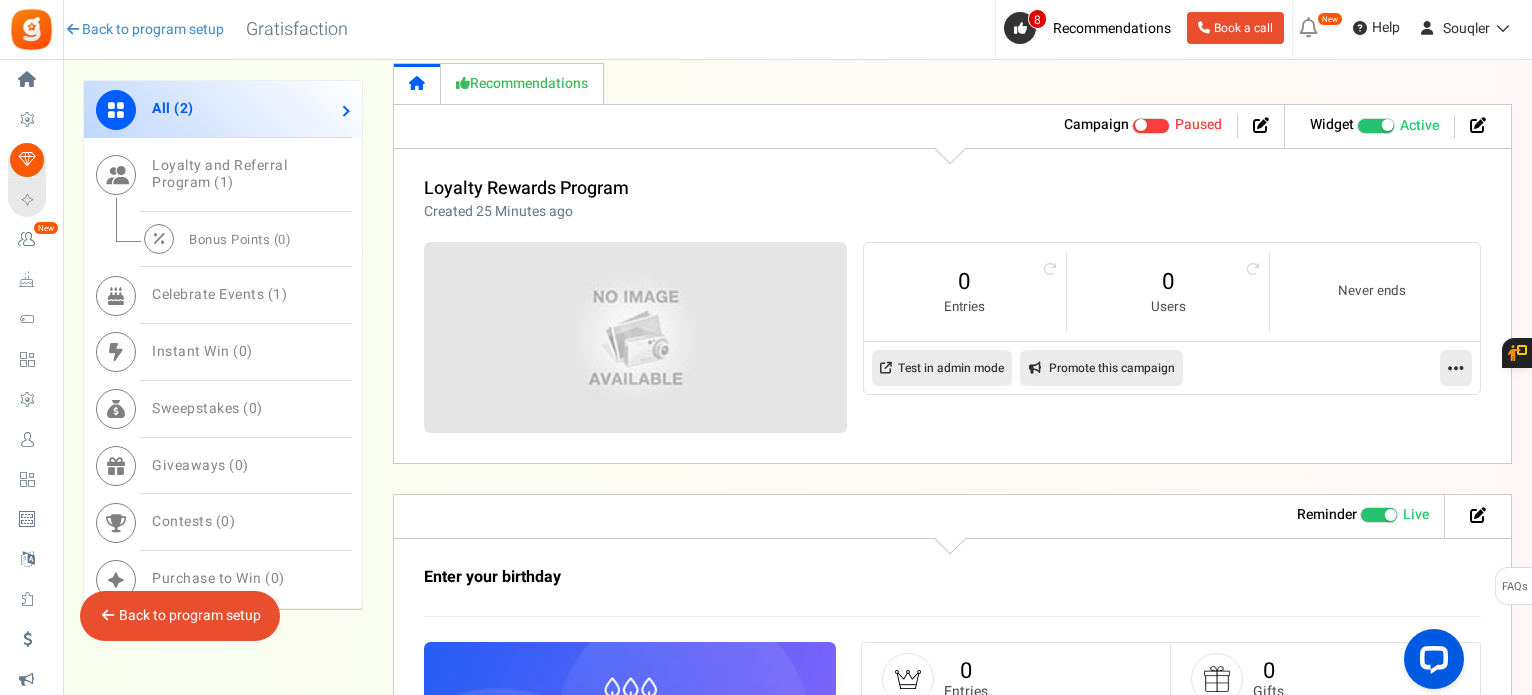 scroll, scrollTop: 1070, scrollLeft: 0, axis: vertical 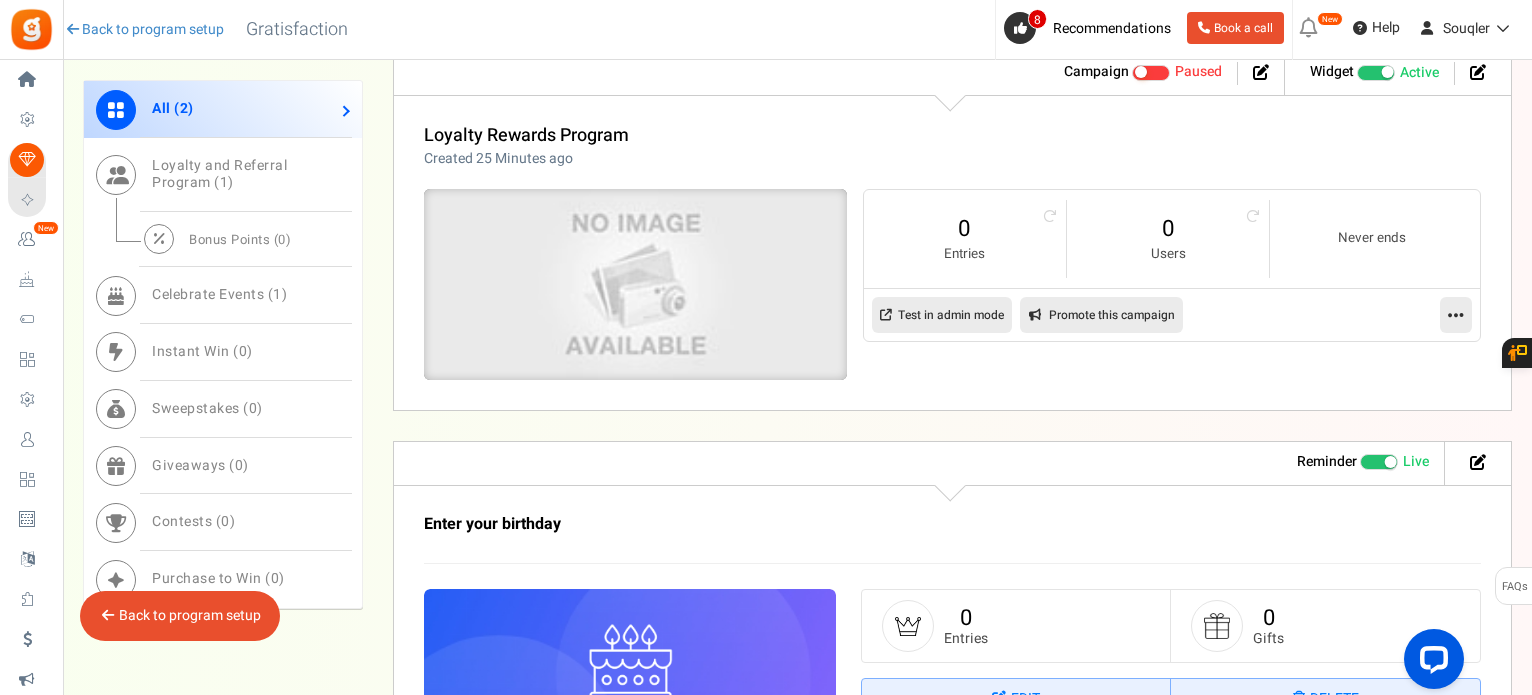 click at bounding box center [635, 284] 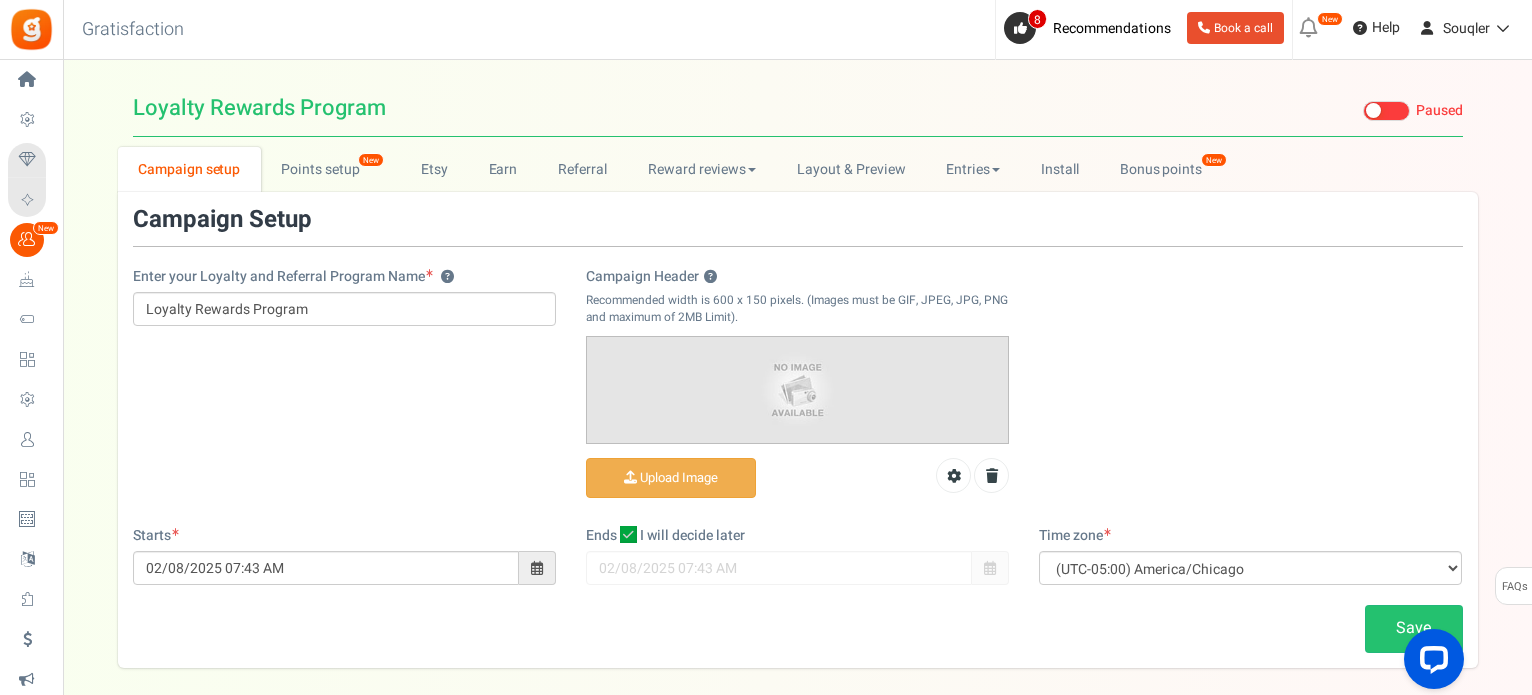 scroll, scrollTop: 0, scrollLeft: 0, axis: both 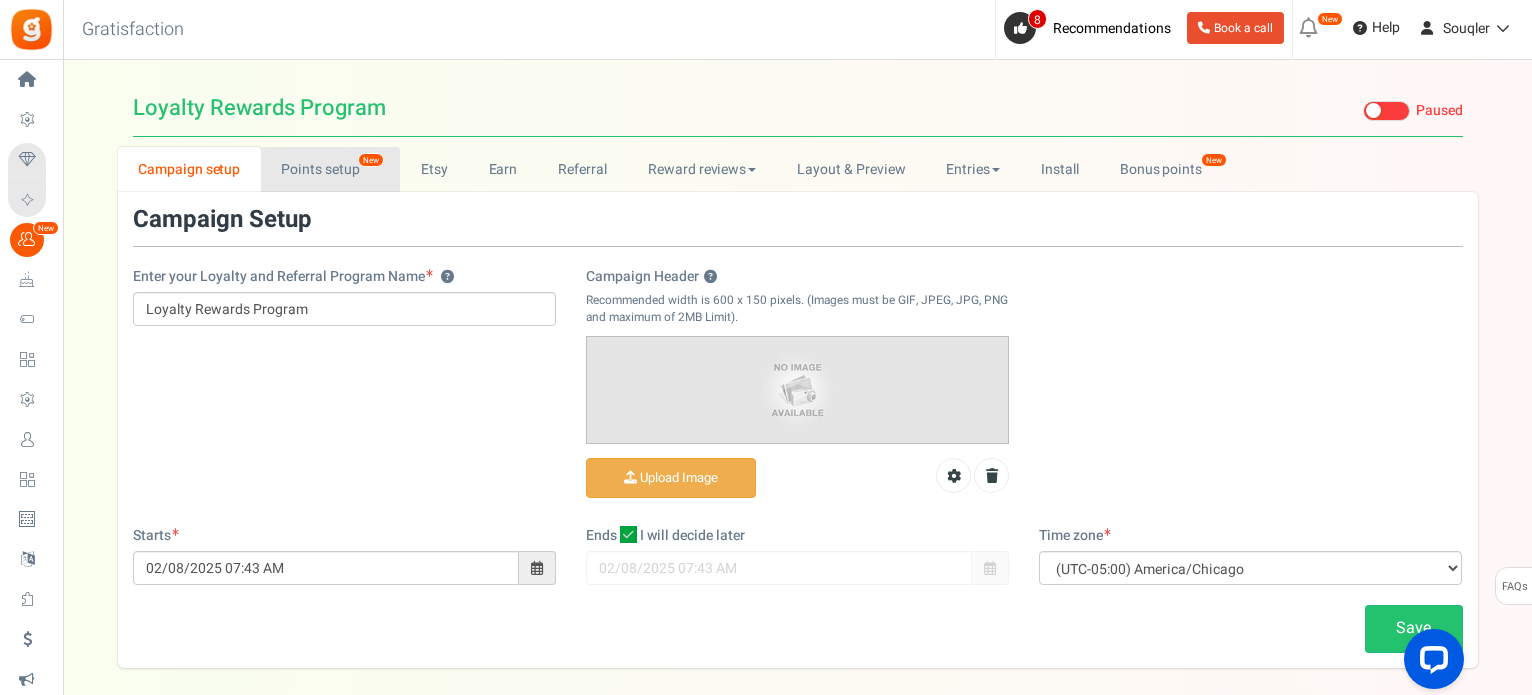click on "Points setup
New" at bounding box center (330, 169) 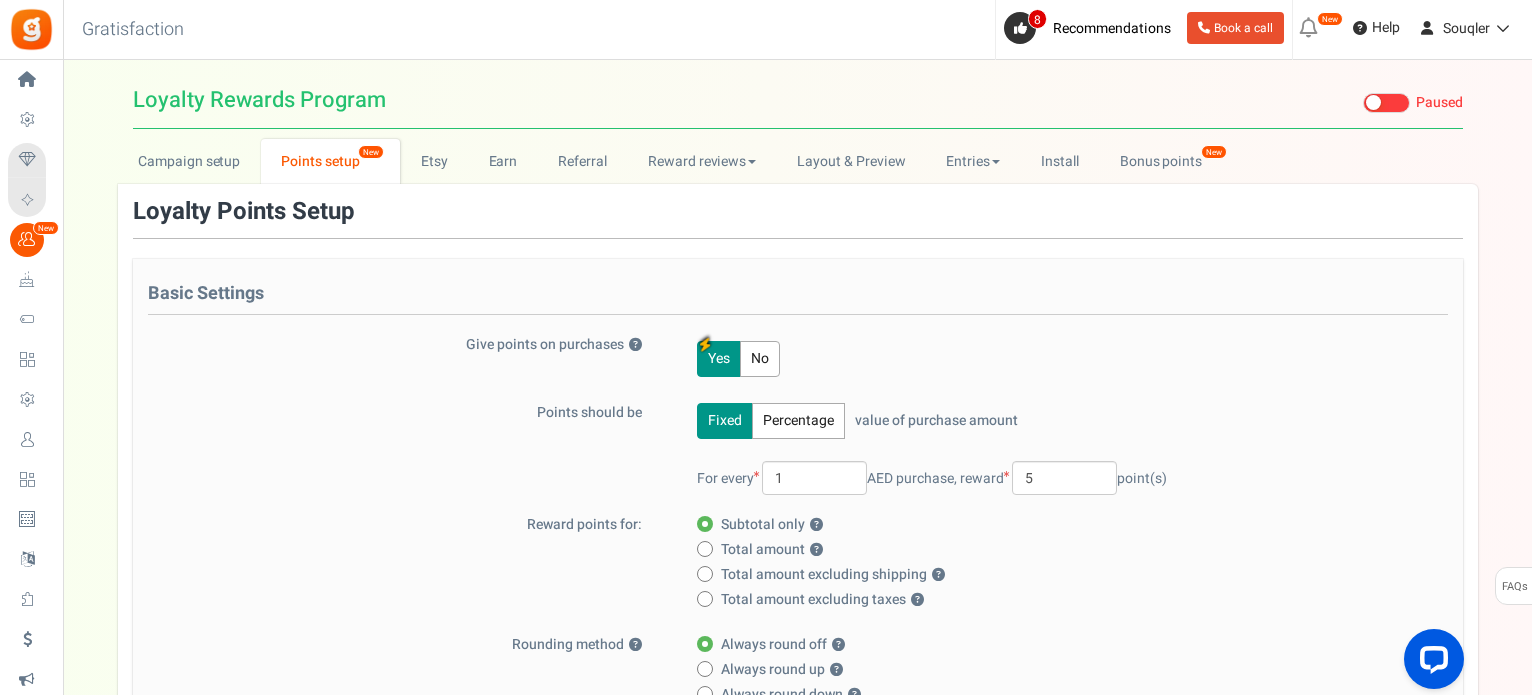 scroll, scrollTop: 0, scrollLeft: 0, axis: both 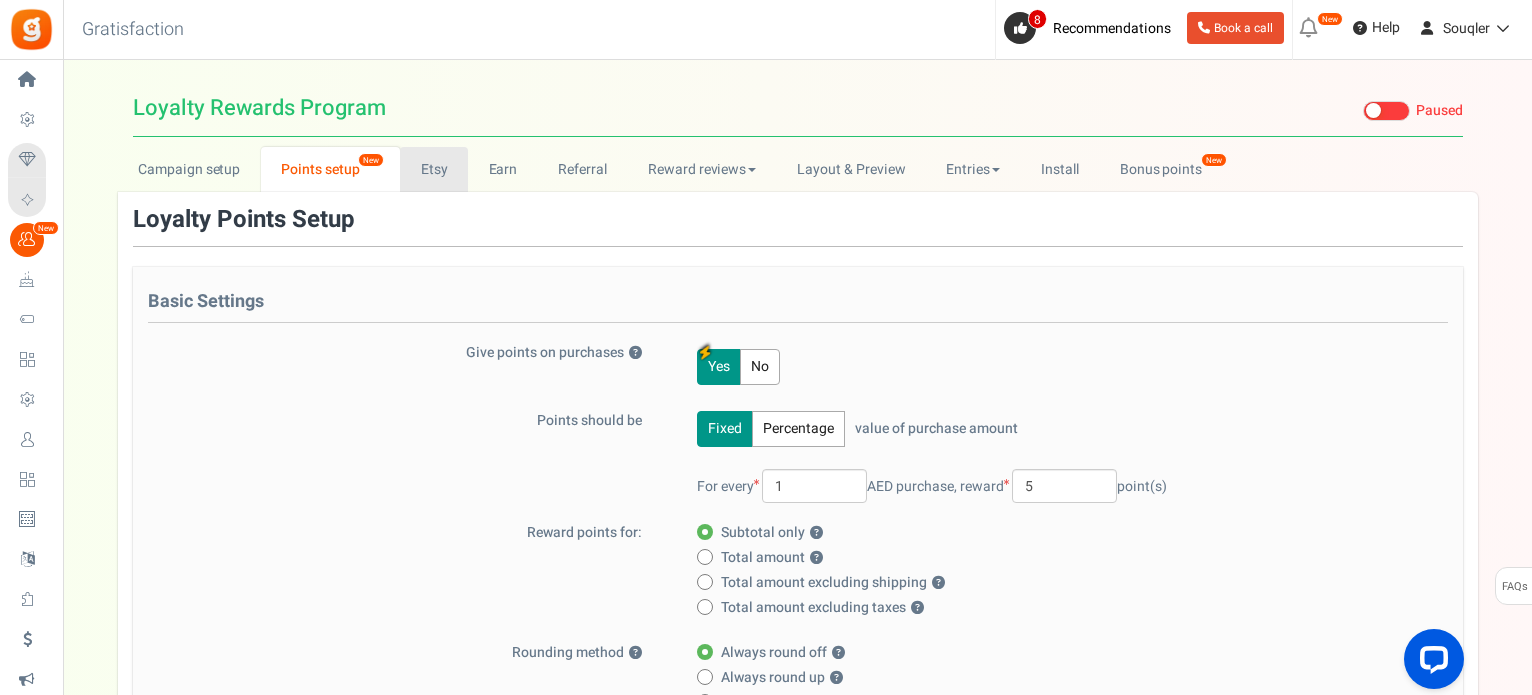 click on "Etsy" at bounding box center (434, 169) 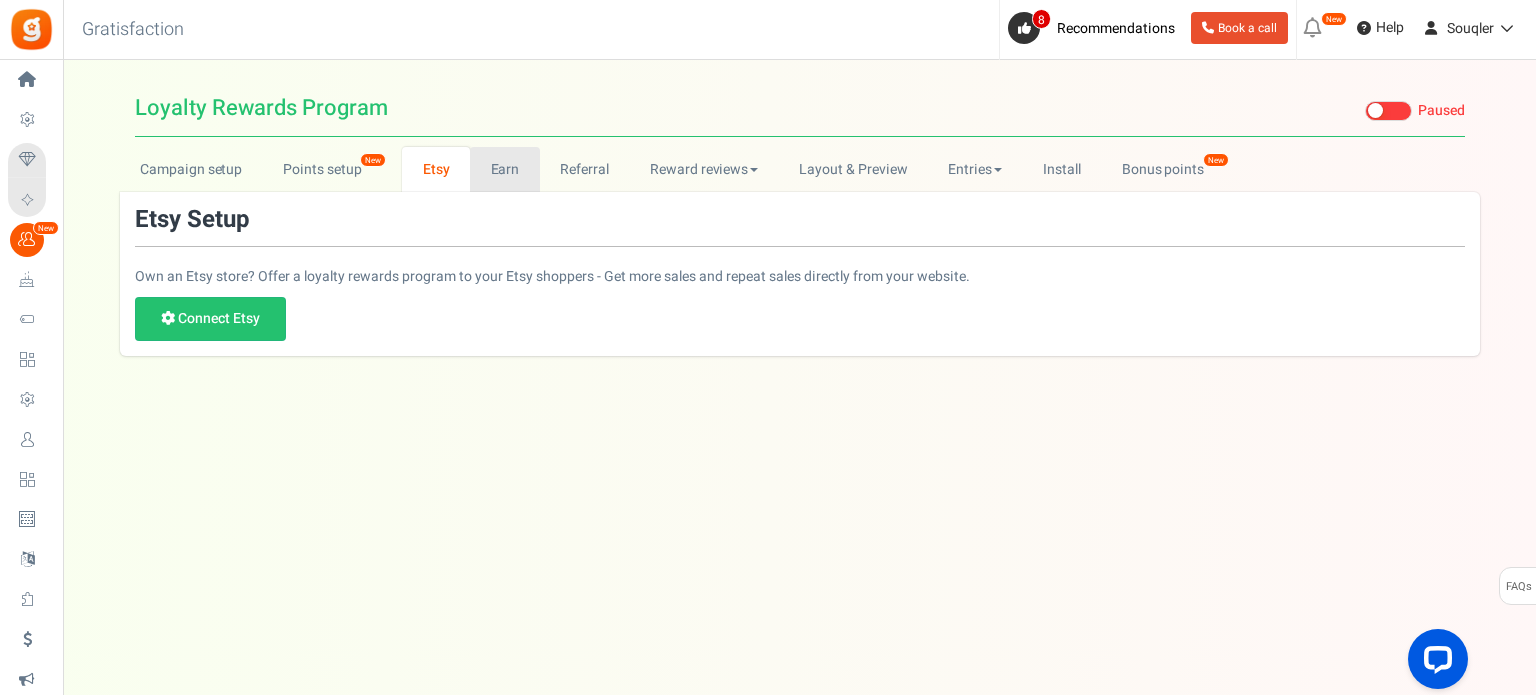 click on "Earn" at bounding box center (505, 169) 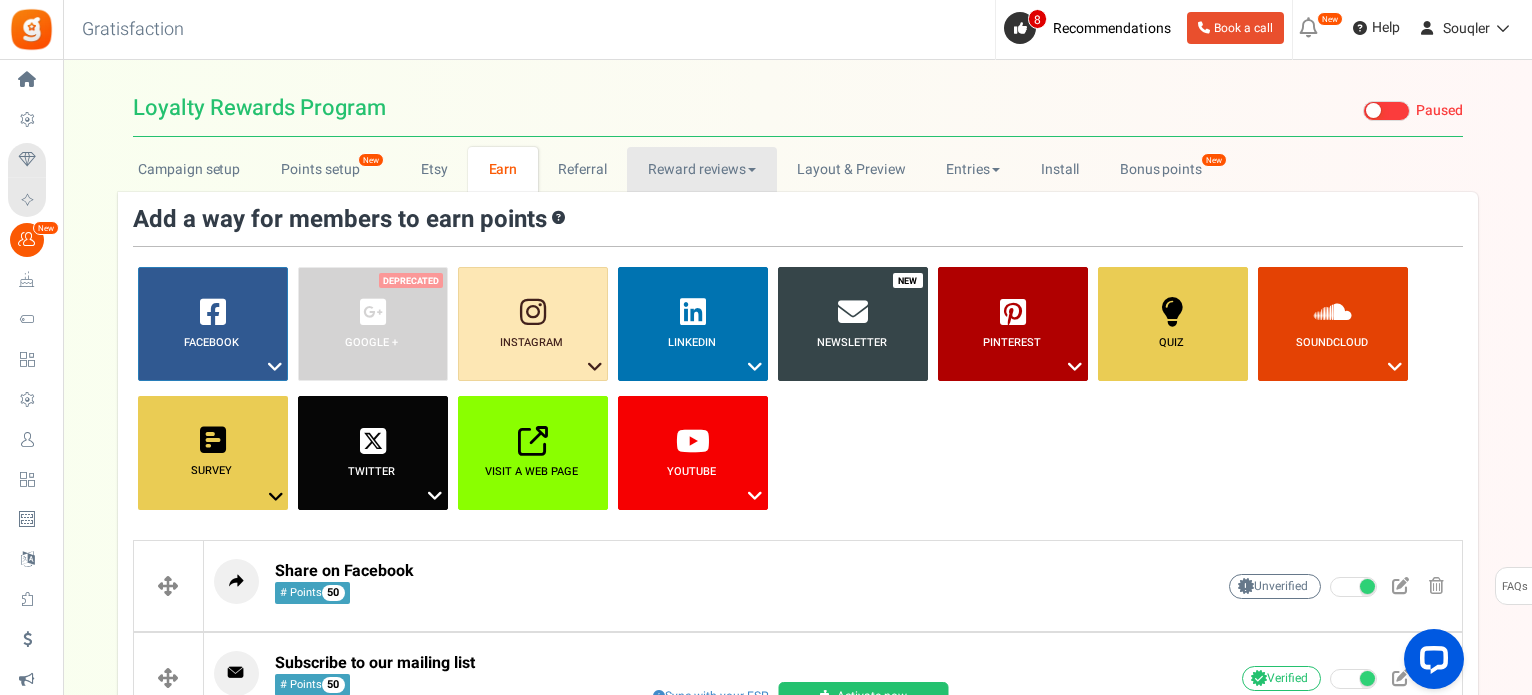 click on "Reward reviews" at bounding box center [701, 169] 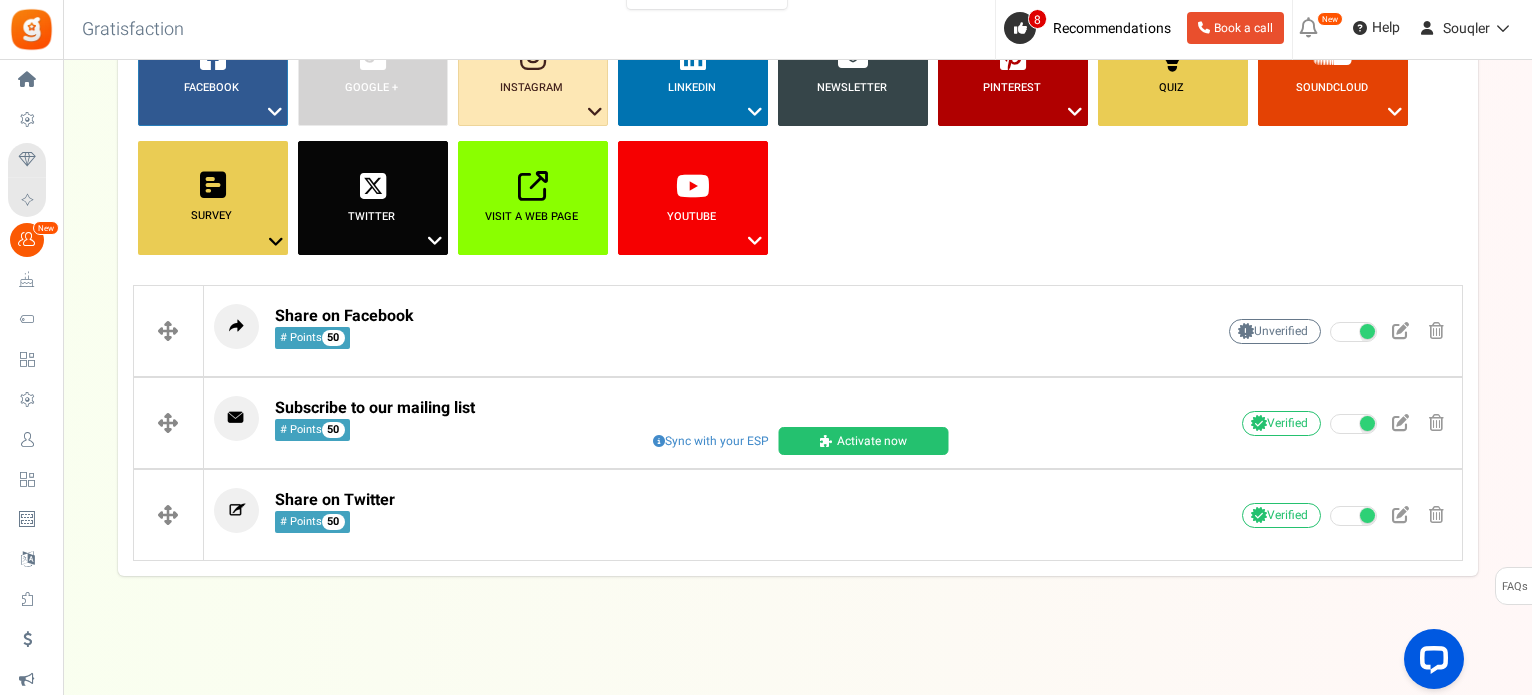 scroll, scrollTop: 0, scrollLeft: 0, axis: both 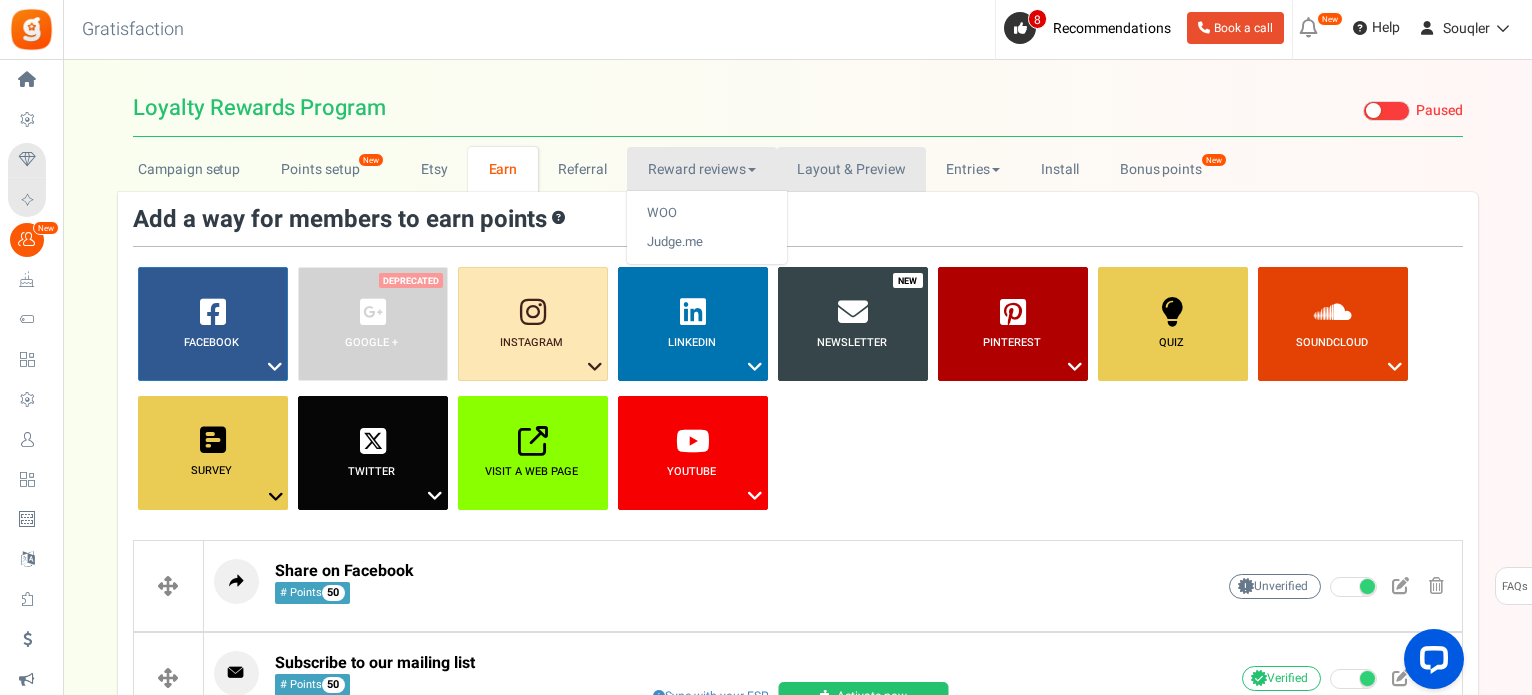 click on "Layout & Preview" at bounding box center (851, 169) 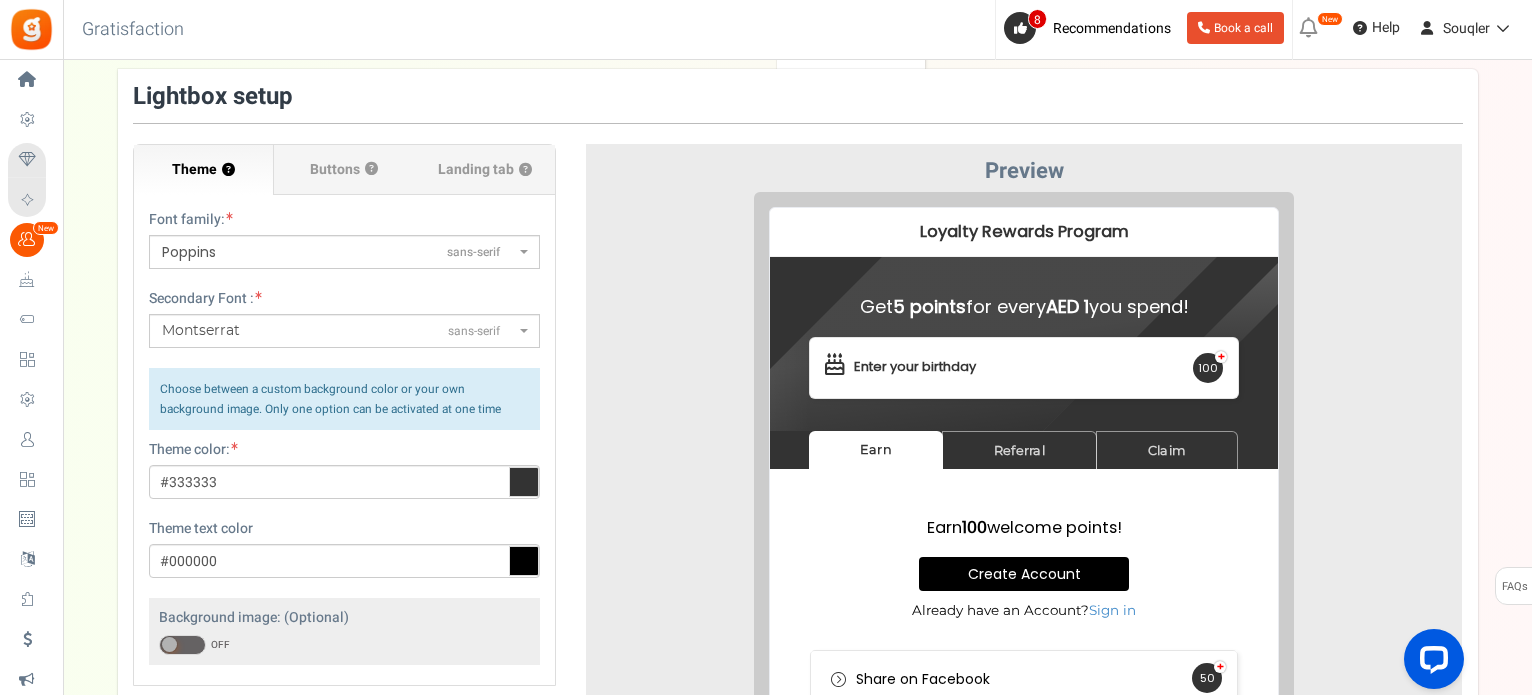 scroll, scrollTop: 122, scrollLeft: 0, axis: vertical 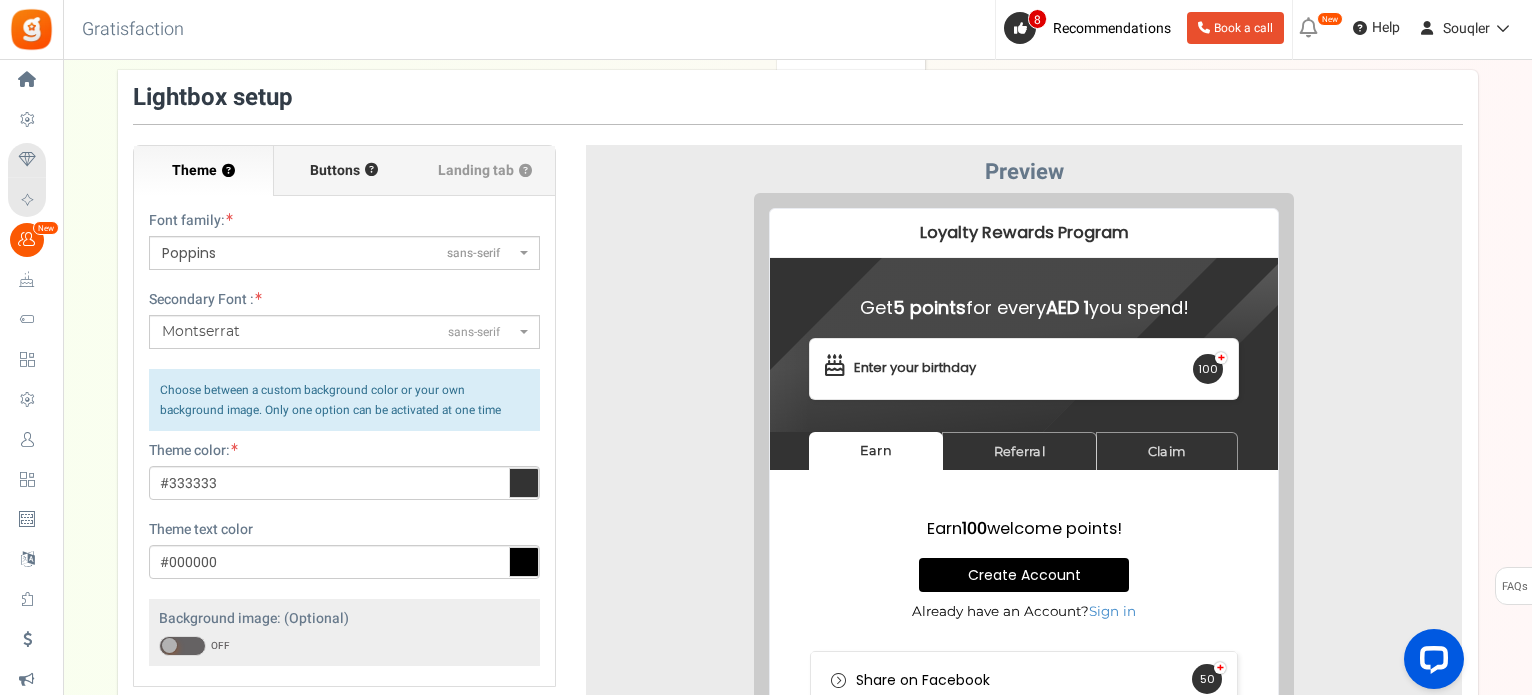 click on "Buttons" at bounding box center [335, 171] 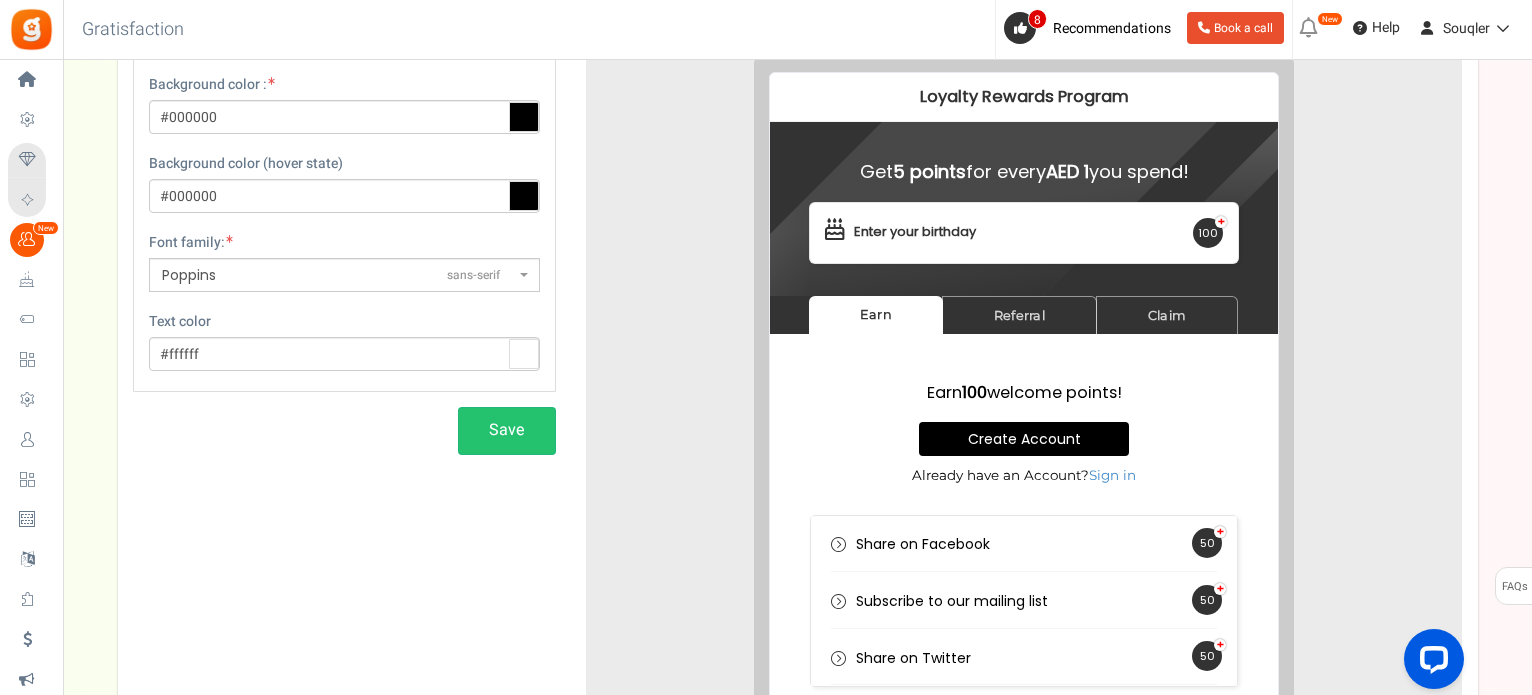 scroll, scrollTop: 259, scrollLeft: 0, axis: vertical 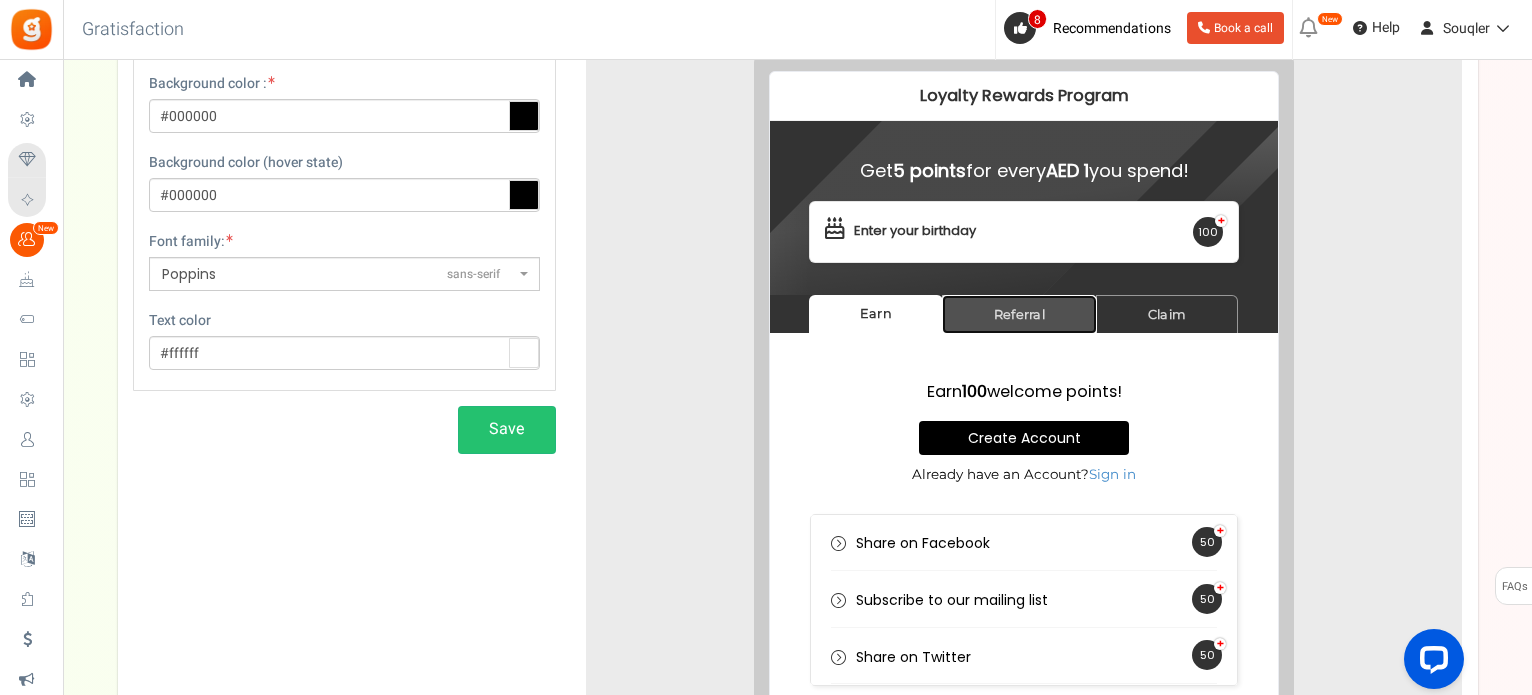 click on "Referral" at bounding box center (1004, 298) 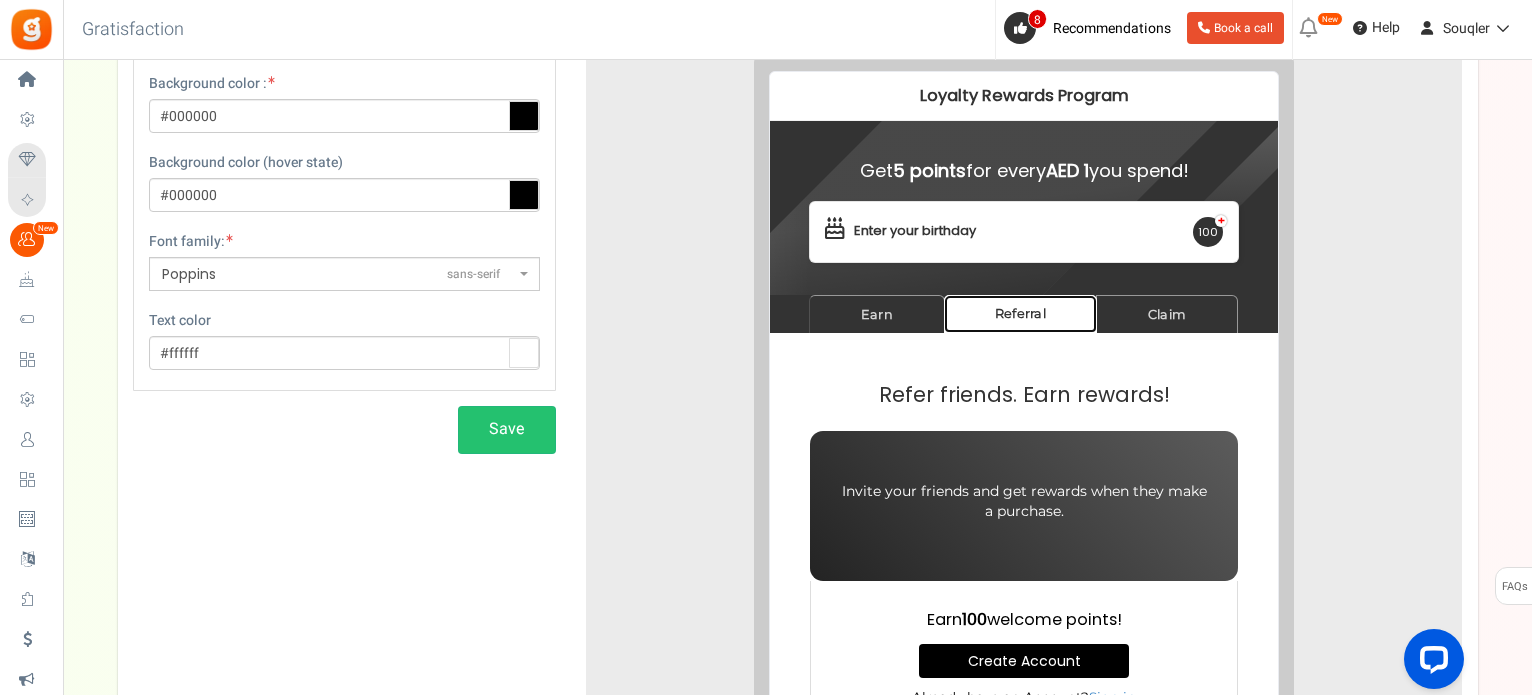 scroll, scrollTop: 57, scrollLeft: 0, axis: vertical 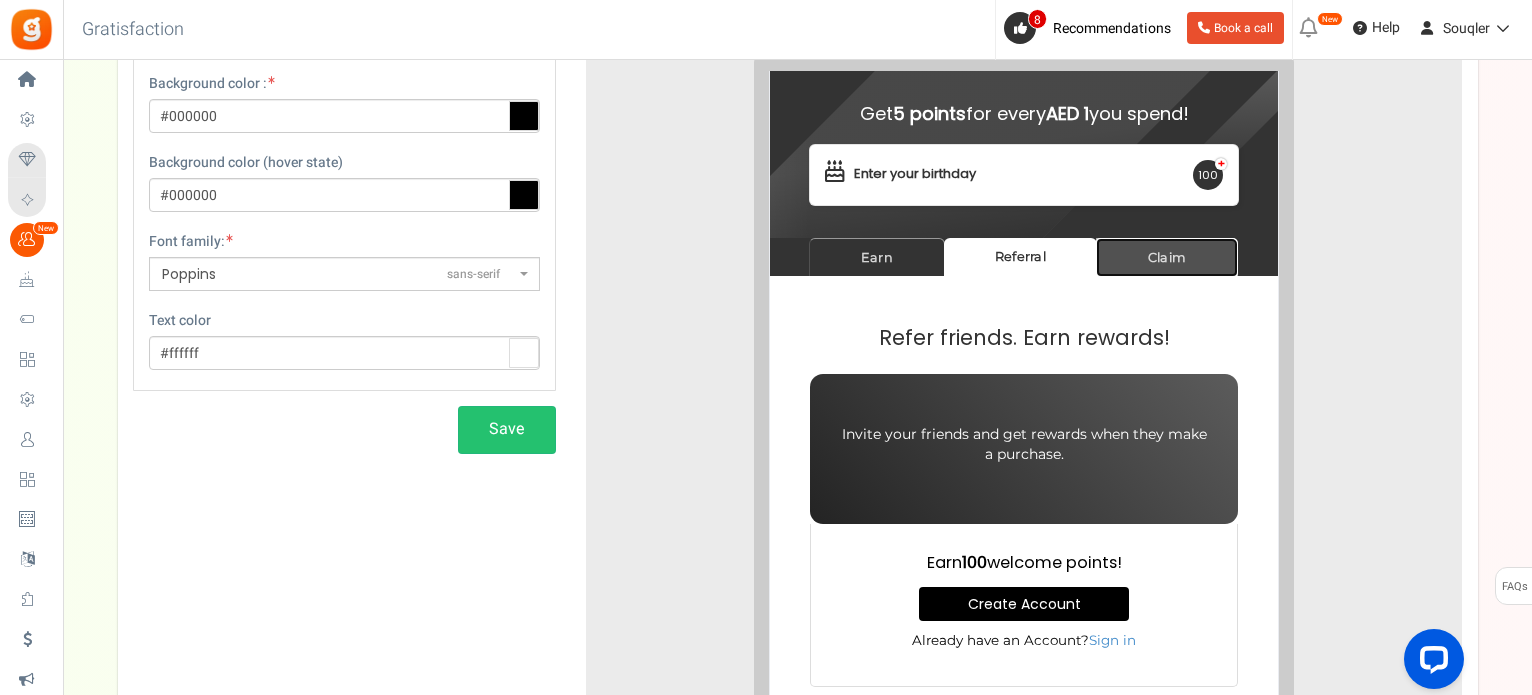 click on "Claim" at bounding box center (1152, 241) 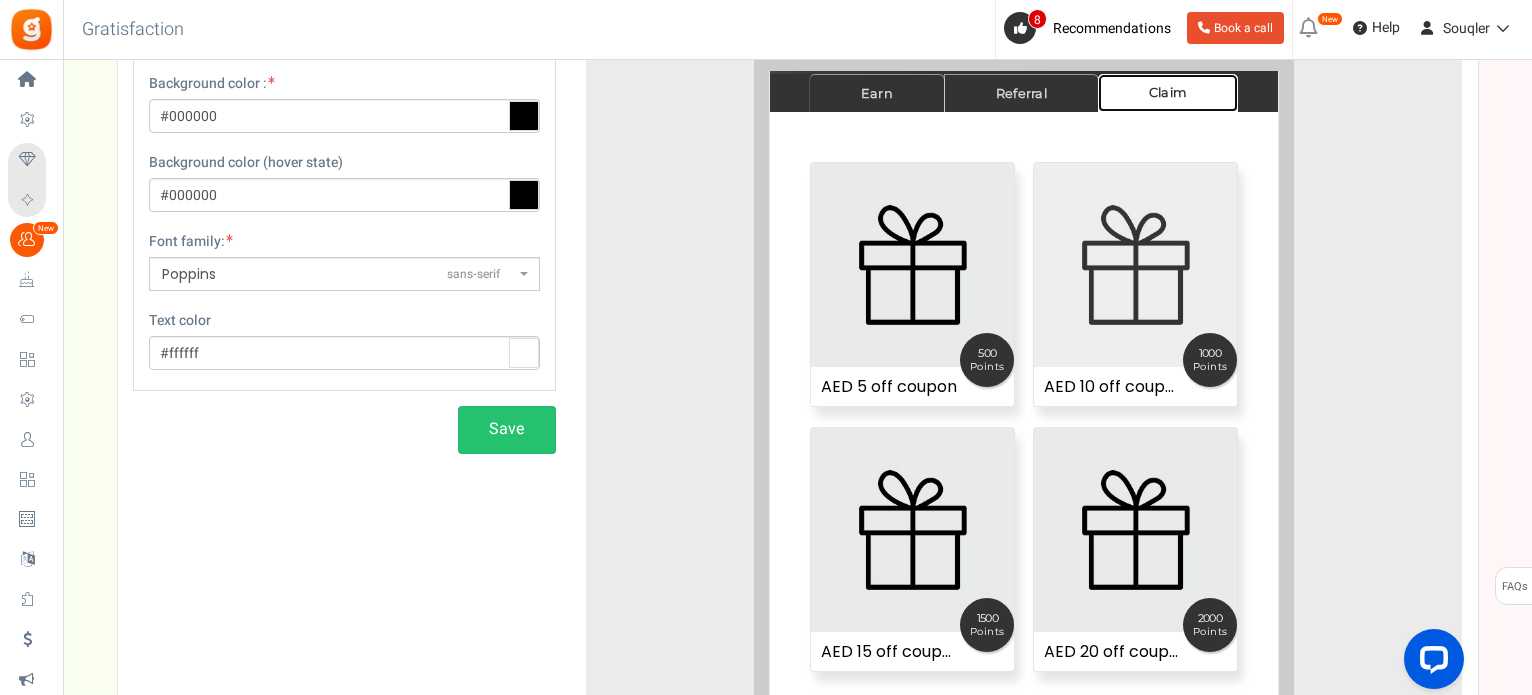 scroll, scrollTop: 228, scrollLeft: 0, axis: vertical 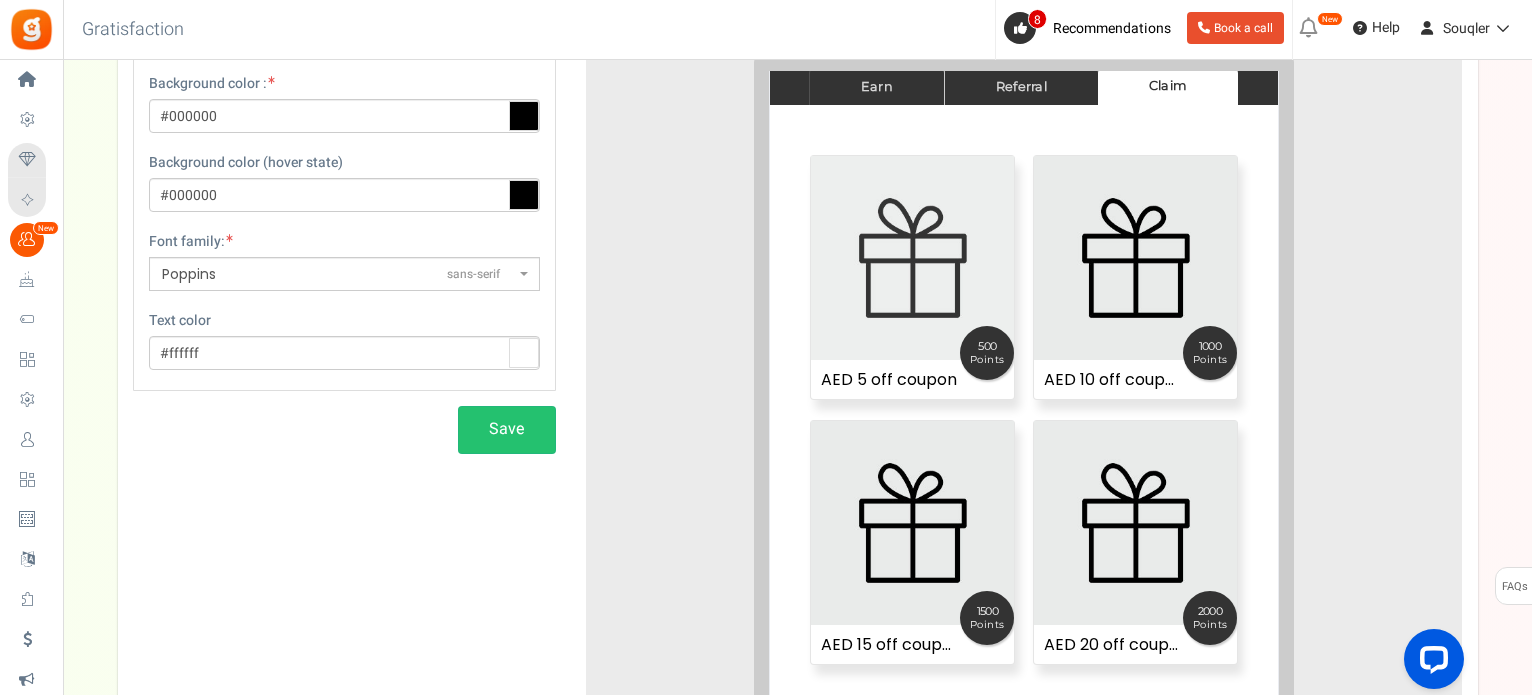 click at bounding box center [897, 241] 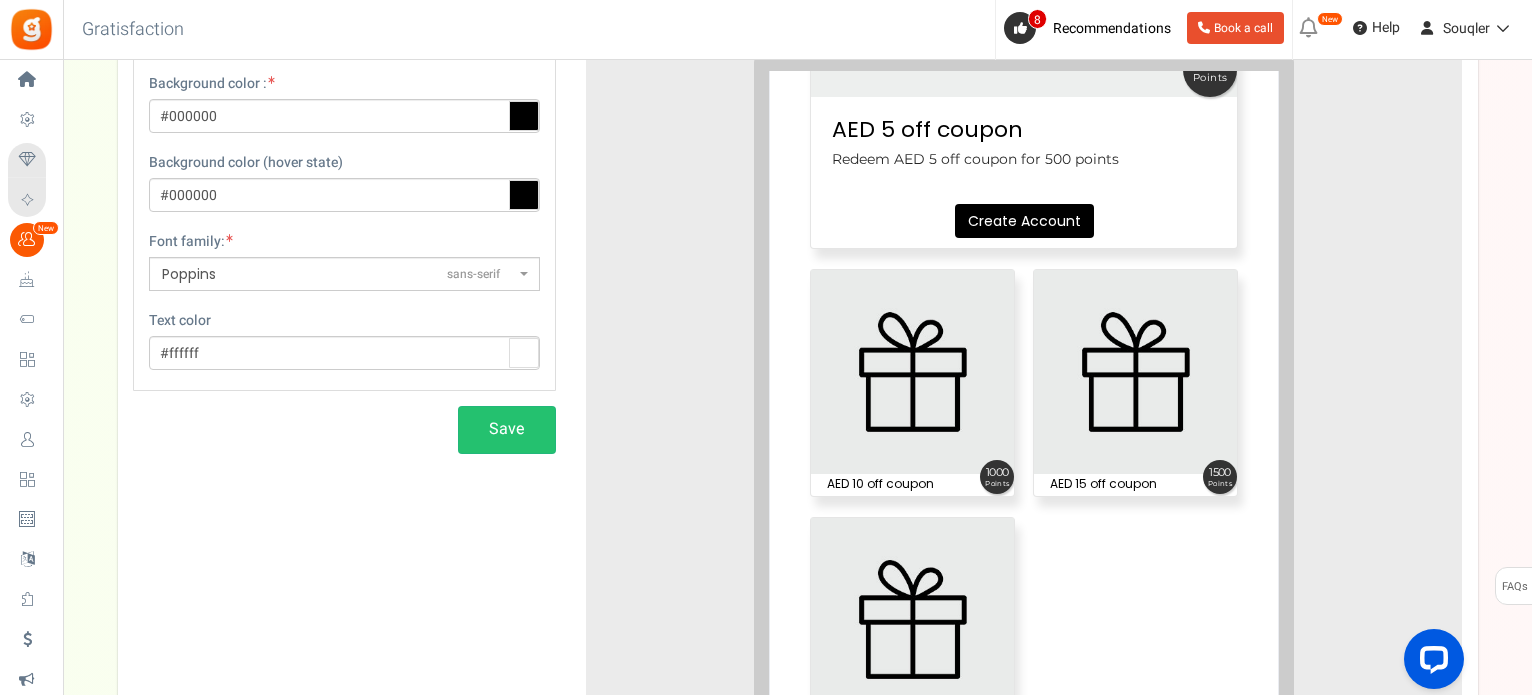 scroll, scrollTop: 724, scrollLeft: 0, axis: vertical 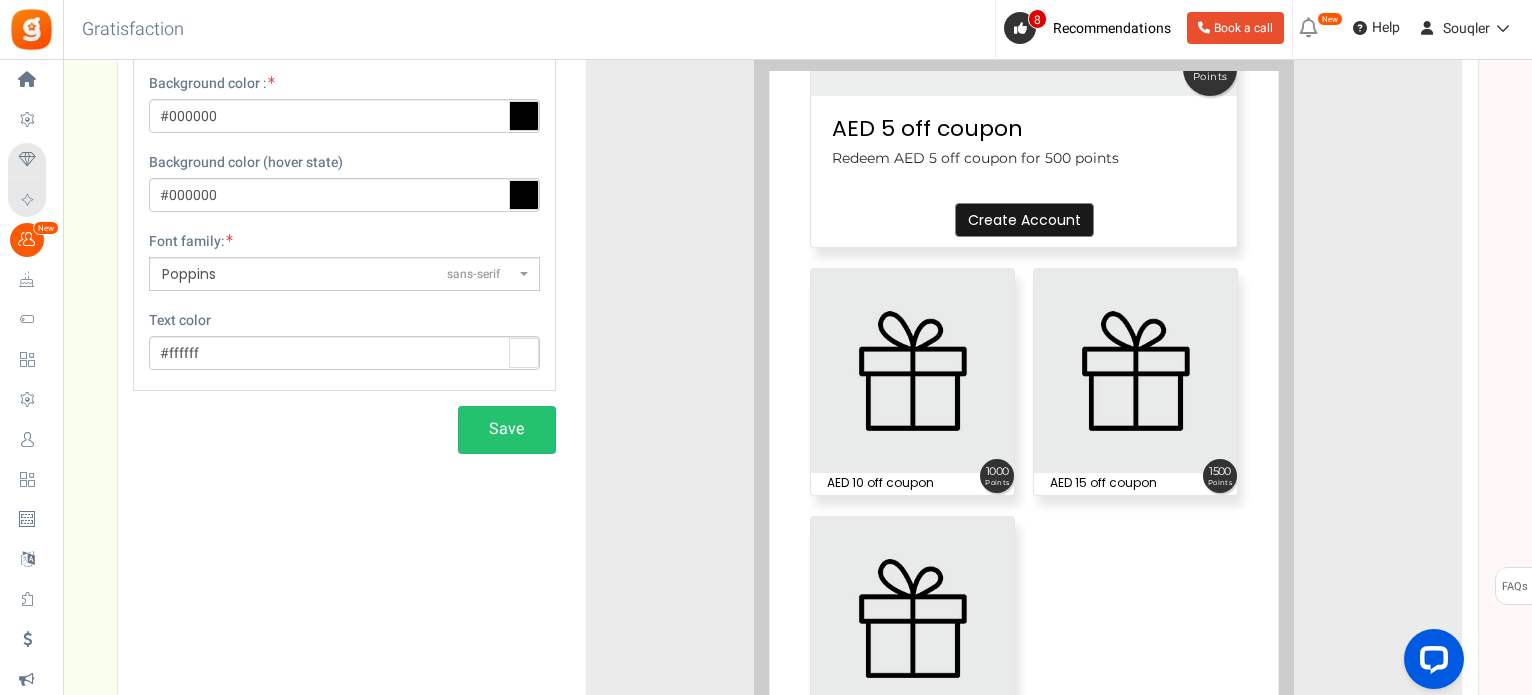 click on "Create Account" at bounding box center (1009, 204) 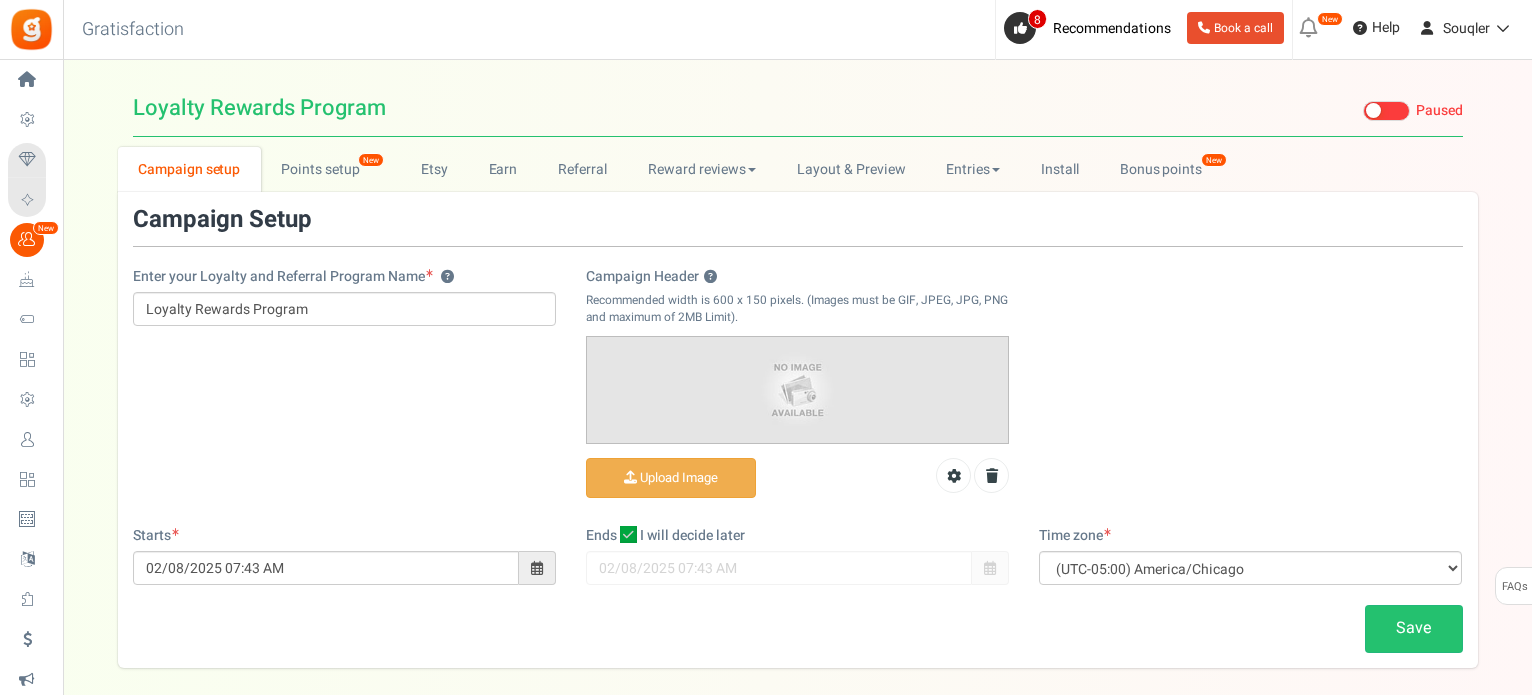 scroll, scrollTop: 0, scrollLeft: 0, axis: both 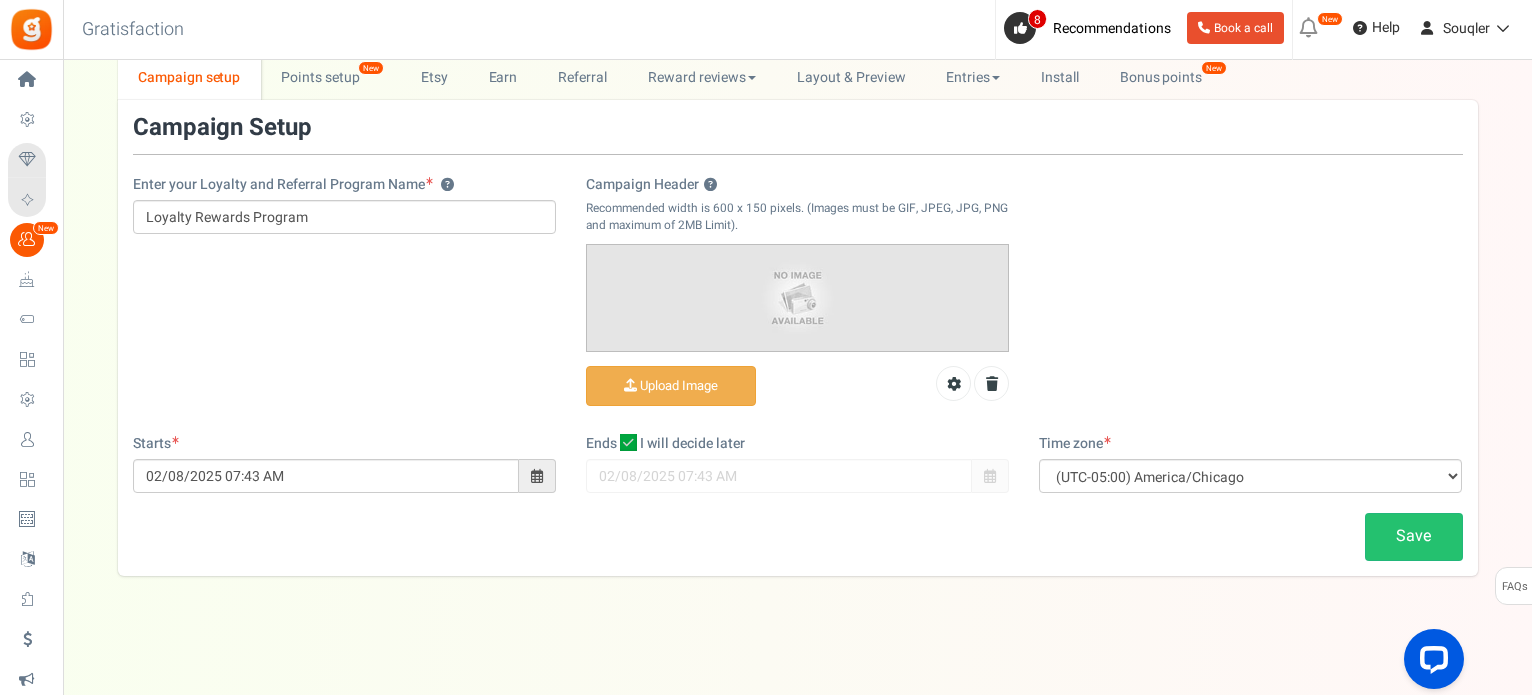 click on "Enter your Loyalty and Referral Program Name    ?
Loyalty Rewards Program
Campaign Header  ?
Recommended width is 600 x 150 pixels. (Images must be GIF, JPEG, JPG, PNG and maximum of 2MB Limit).
Upload Image" at bounding box center [798, 274] 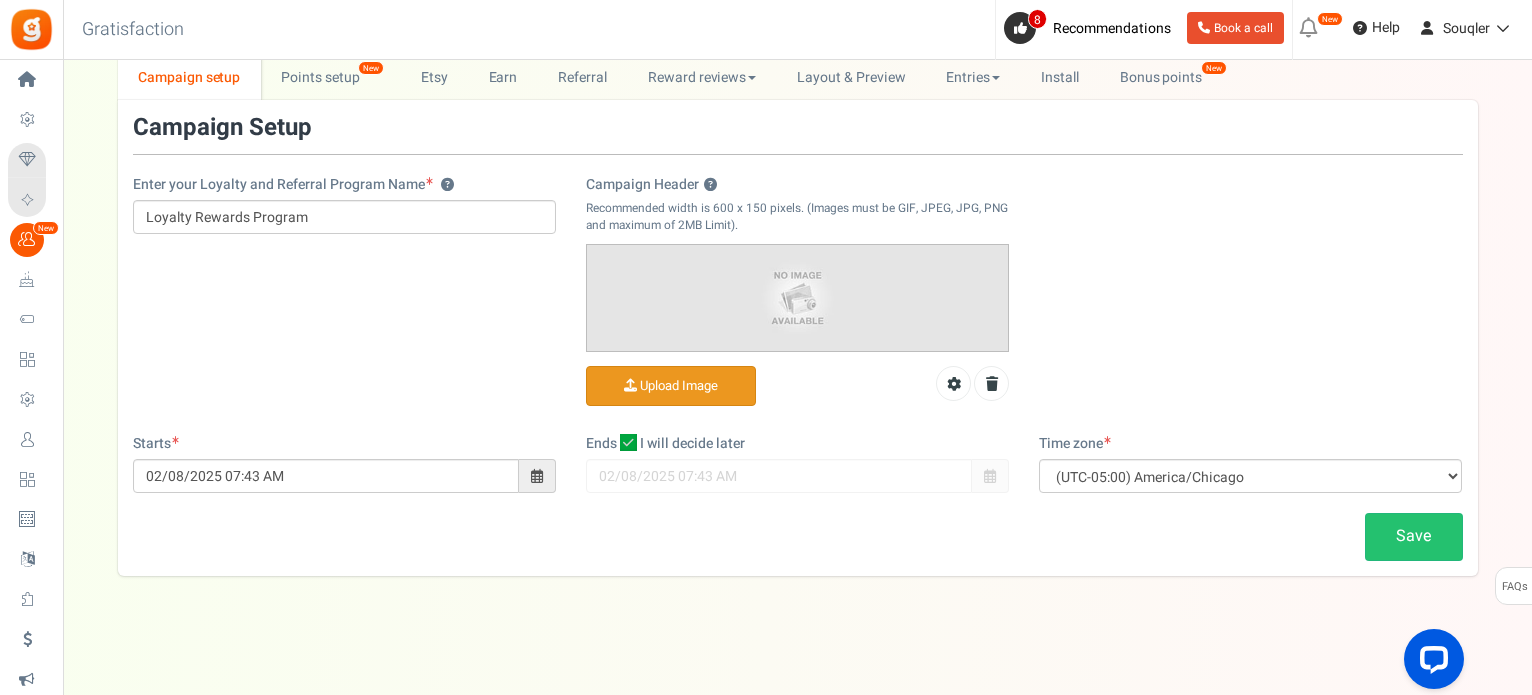 click on "Campaign Header  ?" at bounding box center (671, 386) 